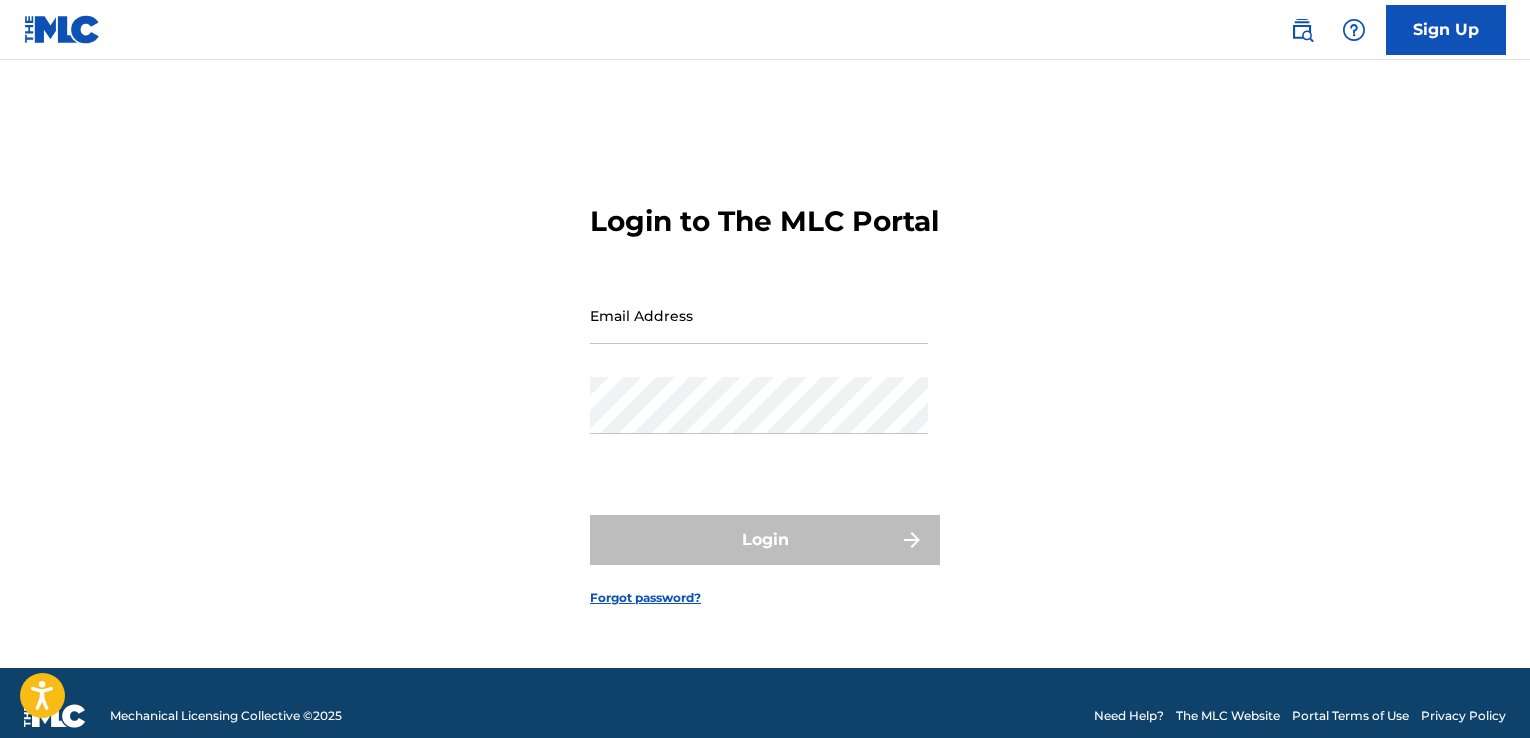 scroll, scrollTop: 0, scrollLeft: 0, axis: both 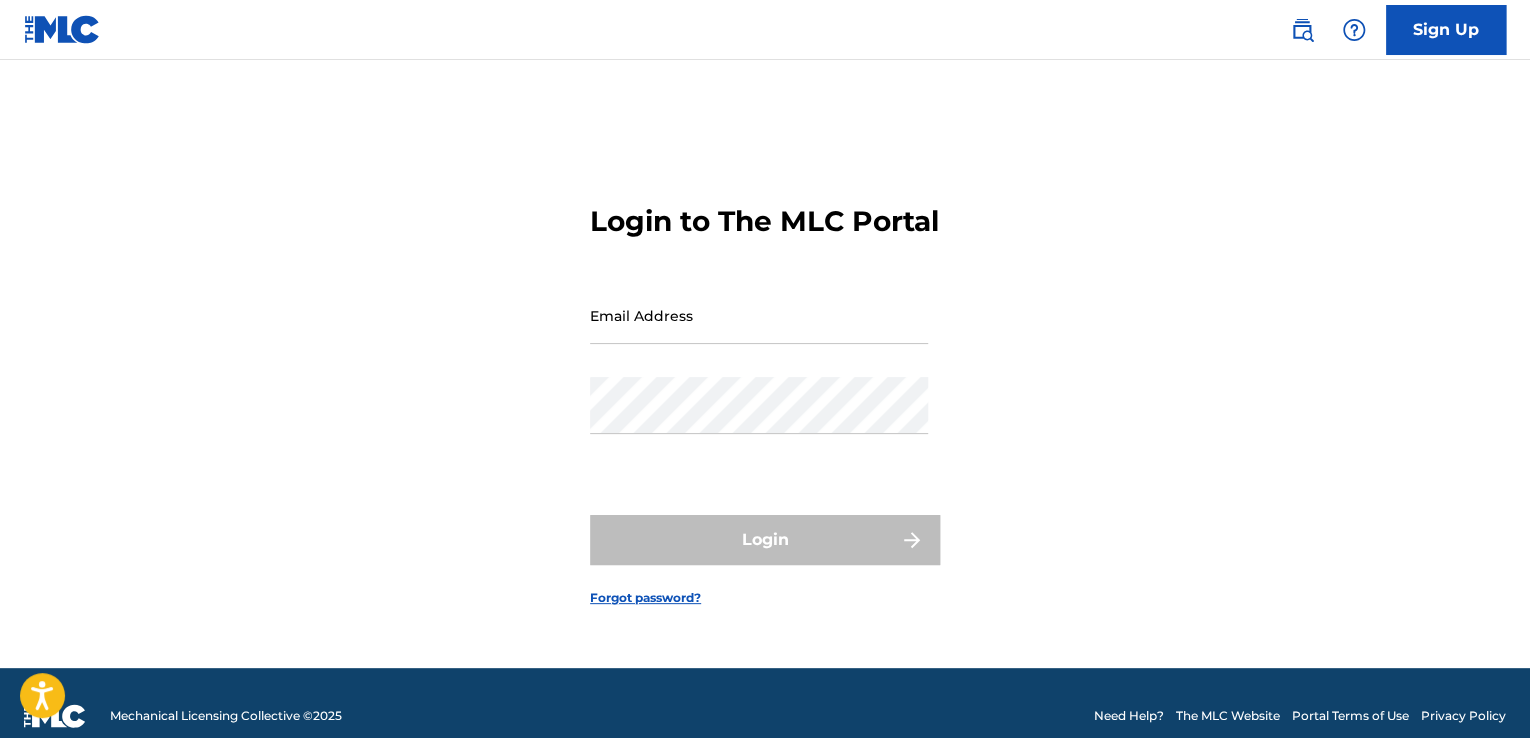click on "Sign Up" at bounding box center (1446, 30) 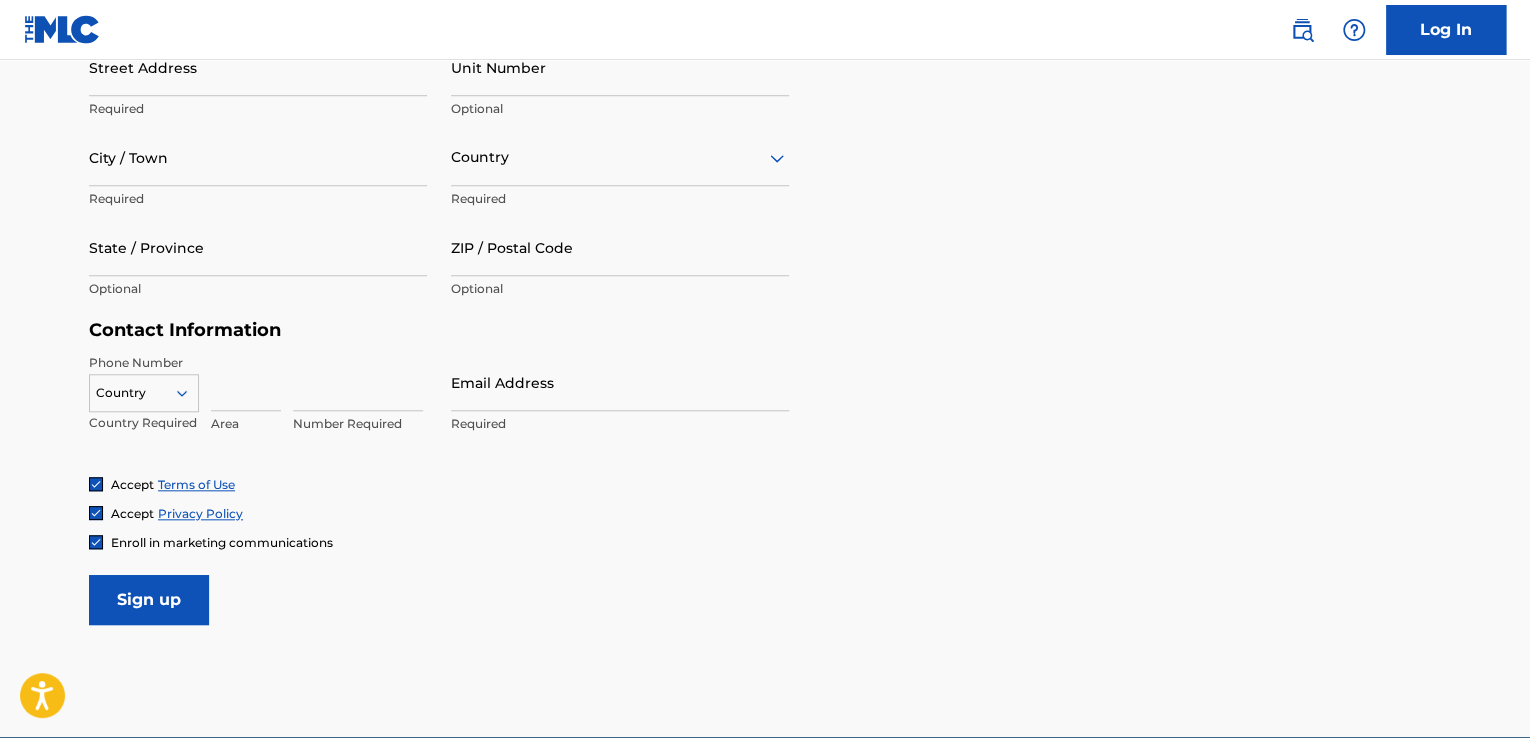 scroll, scrollTop: 825, scrollLeft: 0, axis: vertical 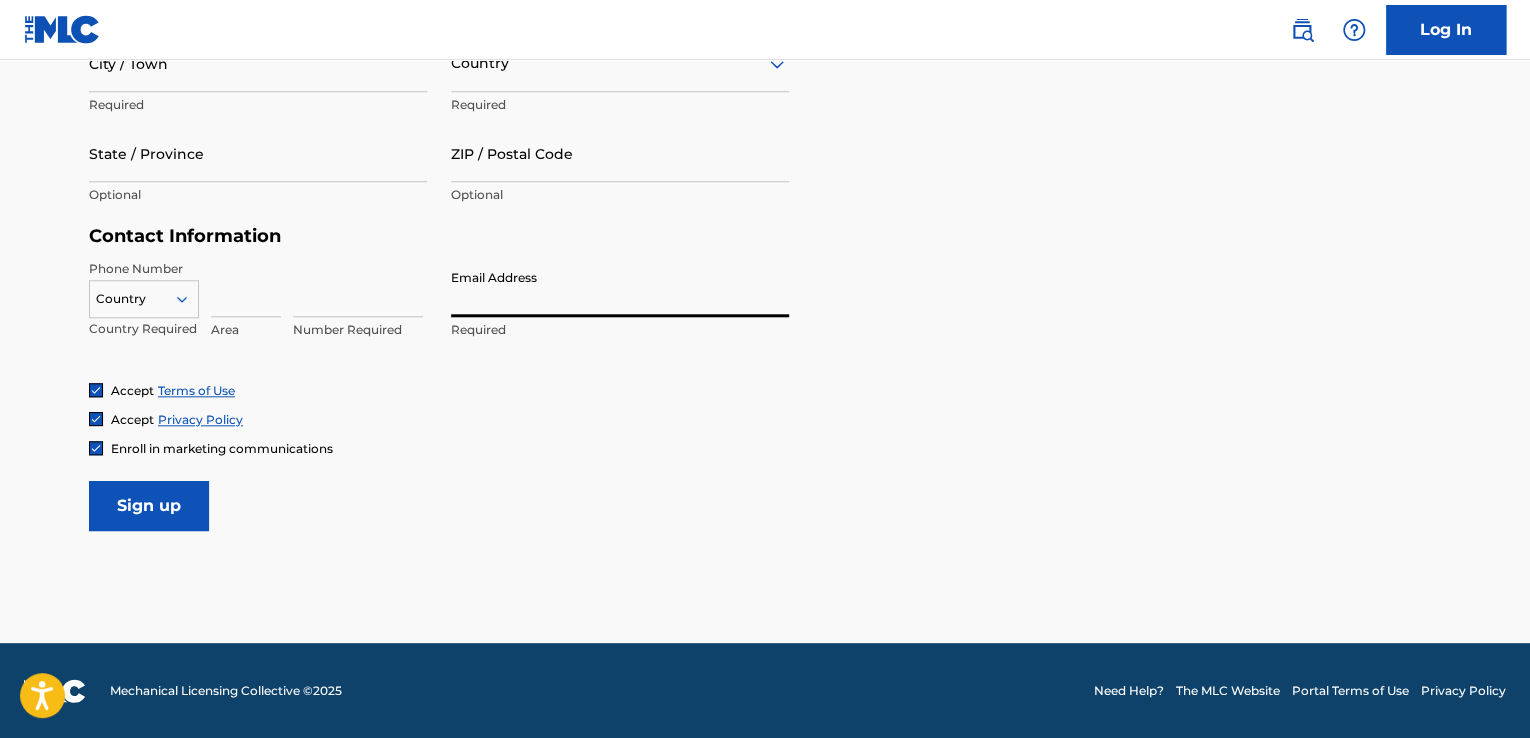 click on "Email Address" at bounding box center [620, 288] 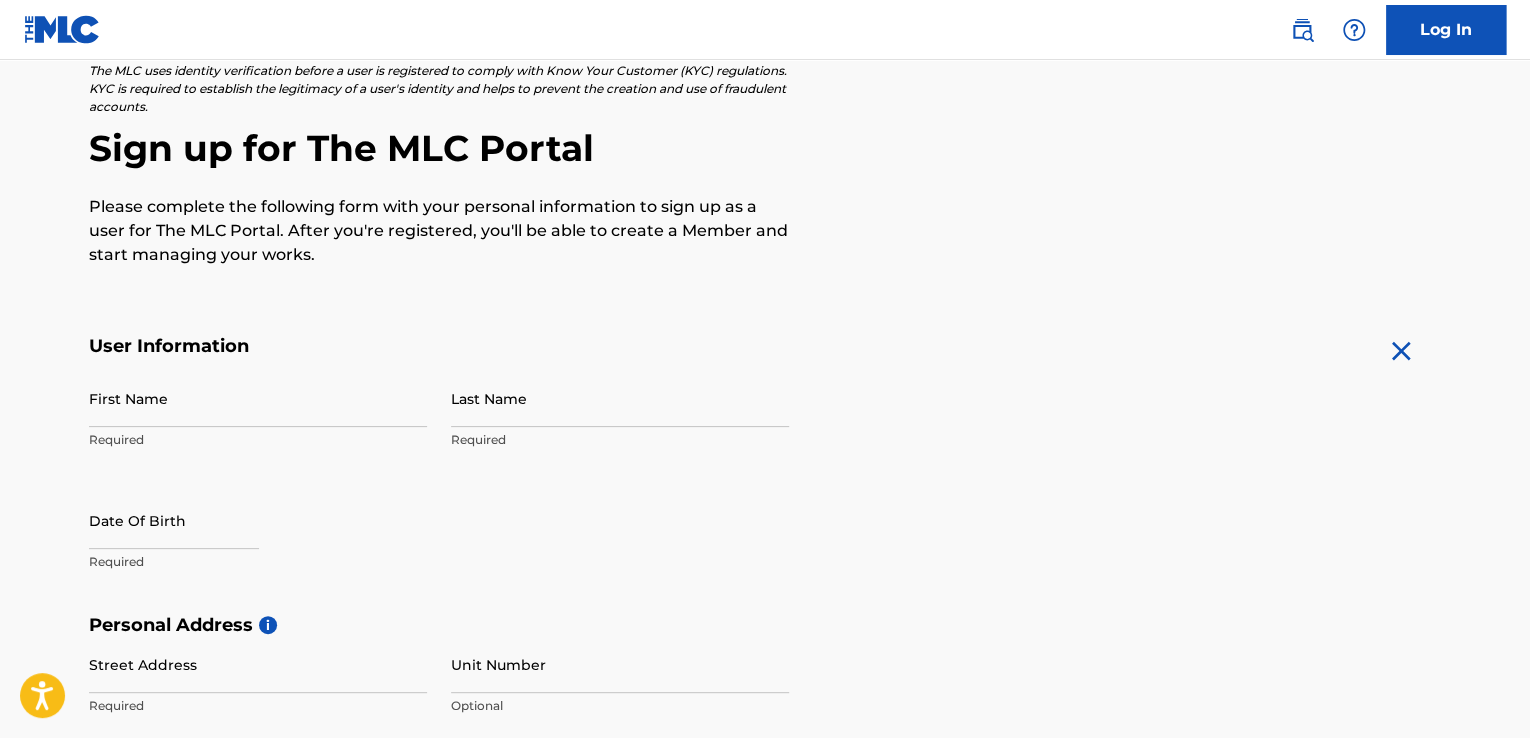 scroll, scrollTop: 25, scrollLeft: 0, axis: vertical 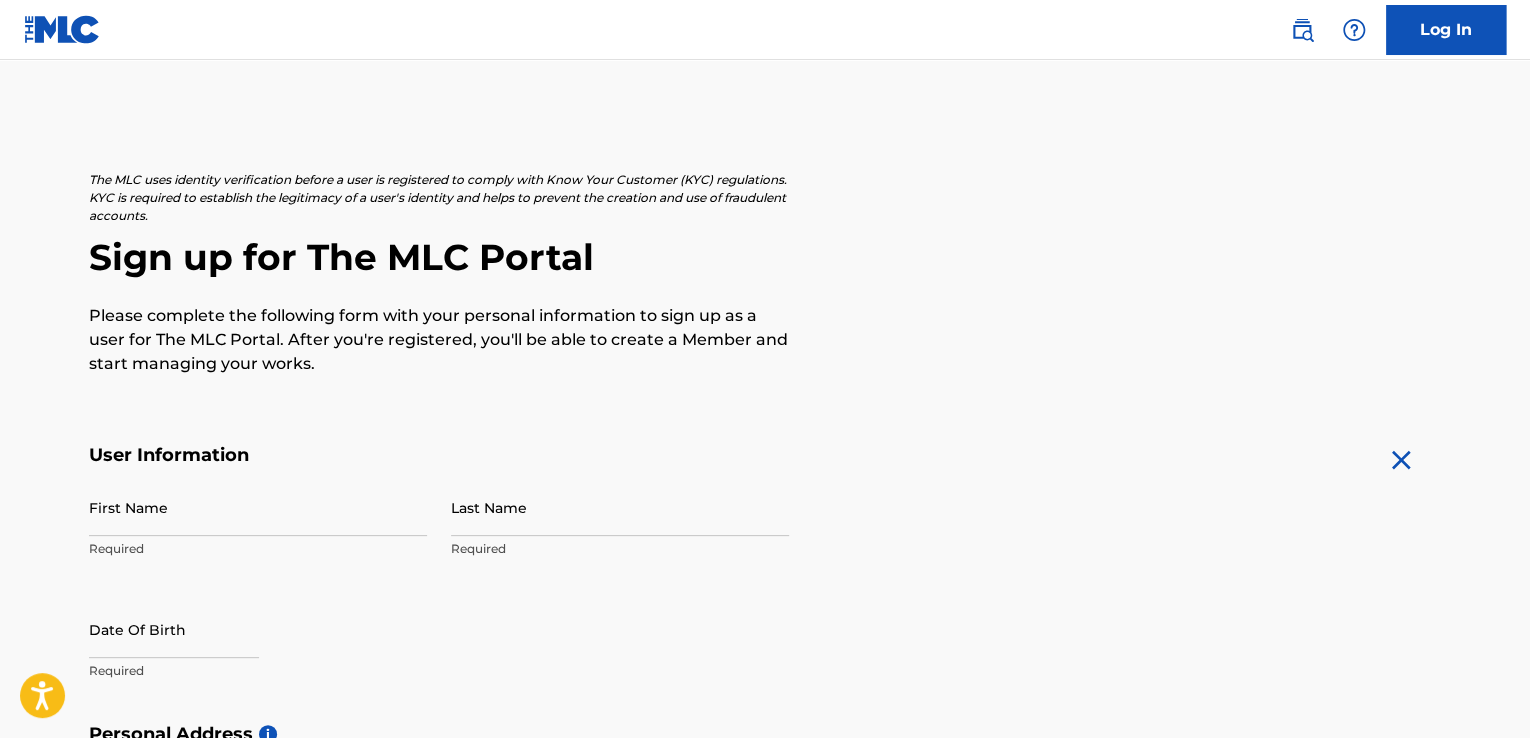 type on "[EMAIL_ADDRESS][DOMAIN_NAME]" 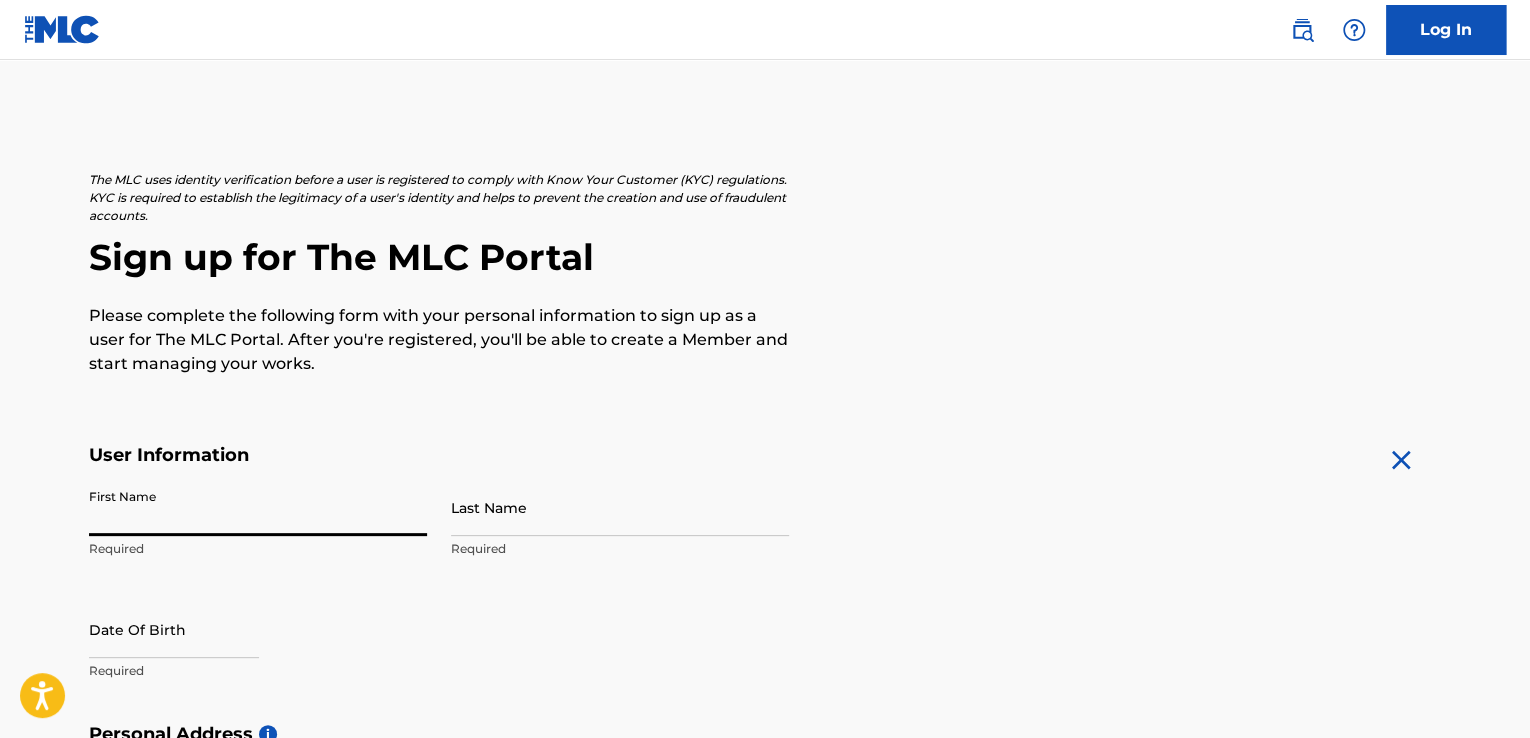 click on "First Name" at bounding box center (258, 507) 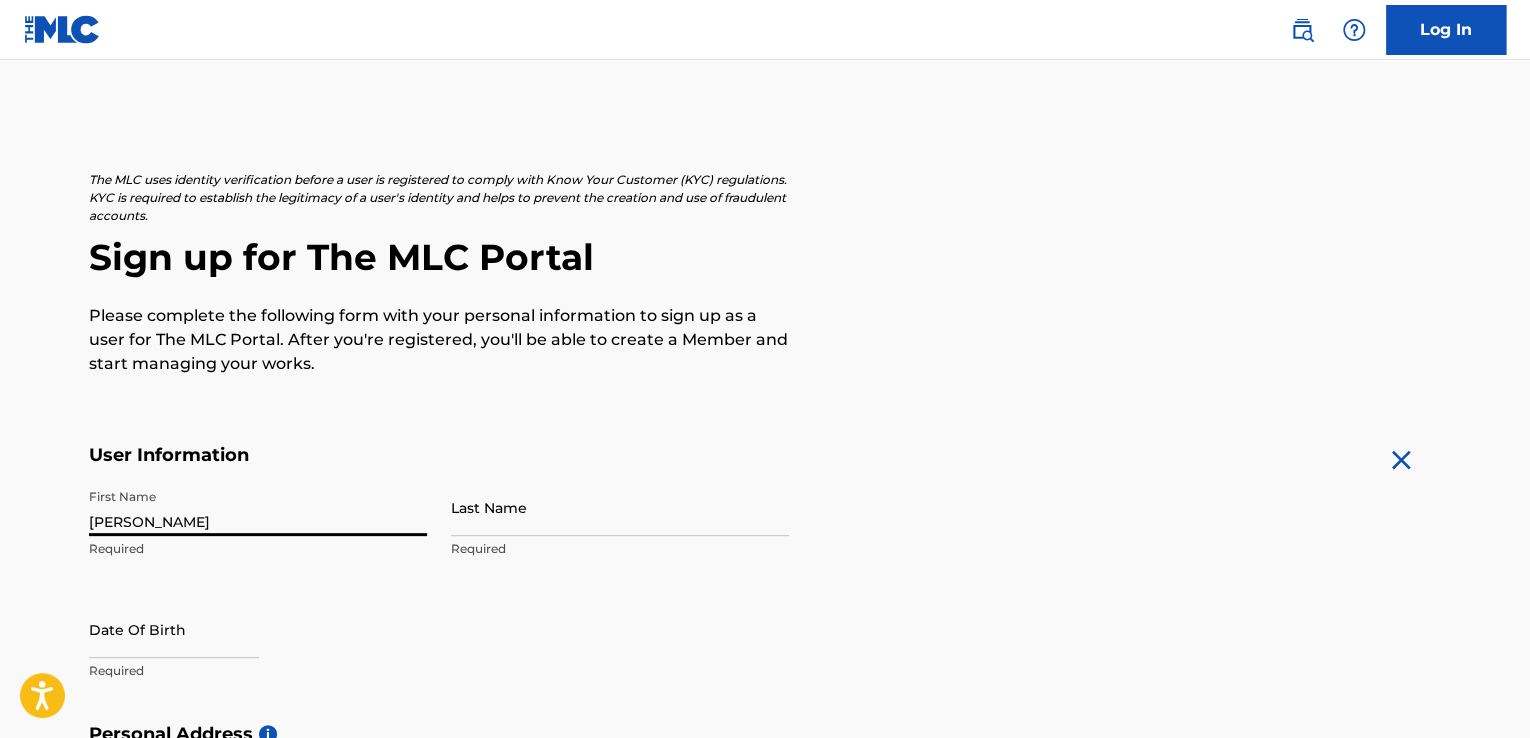 drag, startPoint x: 163, startPoint y: 524, endPoint x: 236, endPoint y: 517, distance: 73.33485 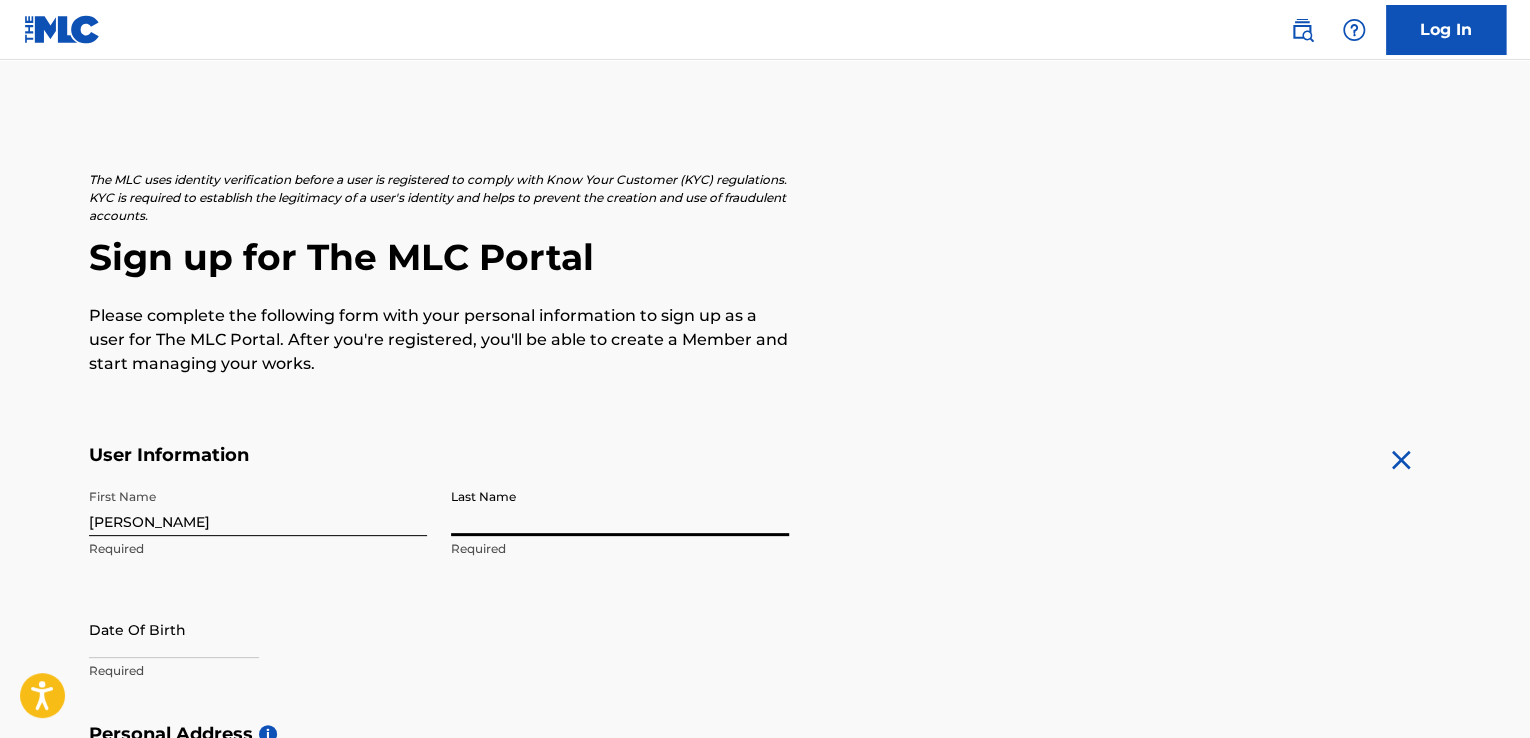 click on "Last Name" at bounding box center [620, 507] 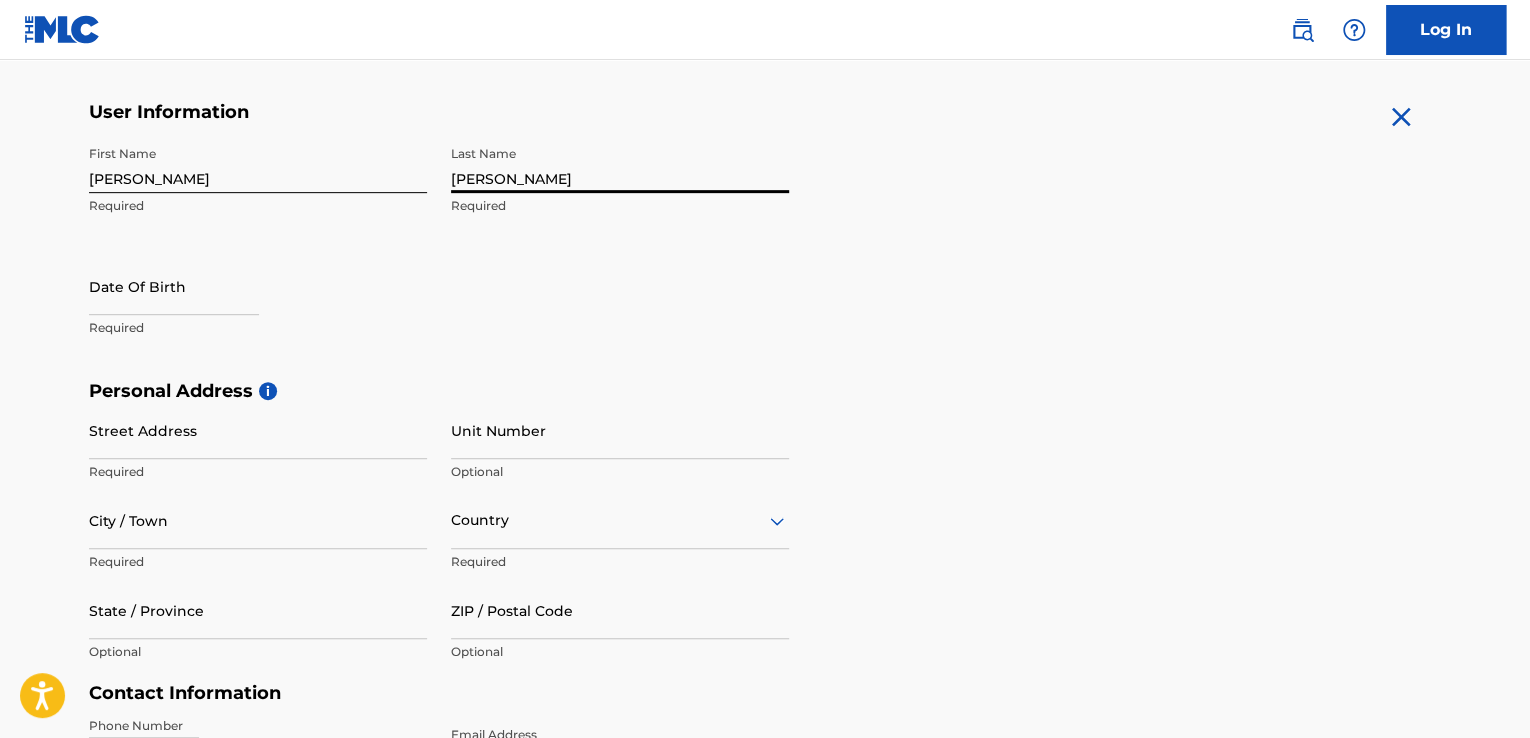 scroll, scrollTop: 725, scrollLeft: 0, axis: vertical 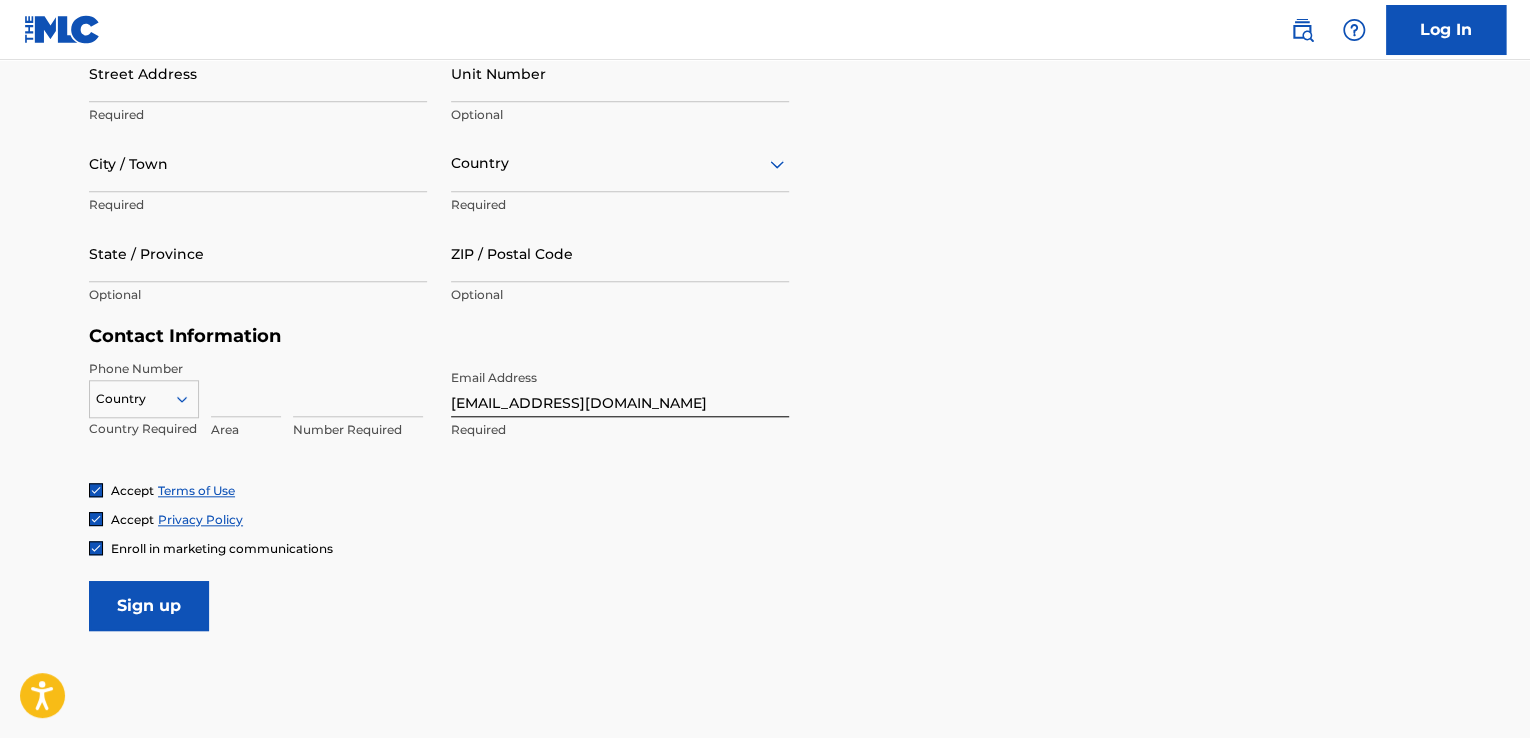 type on "[PERSON_NAME]" 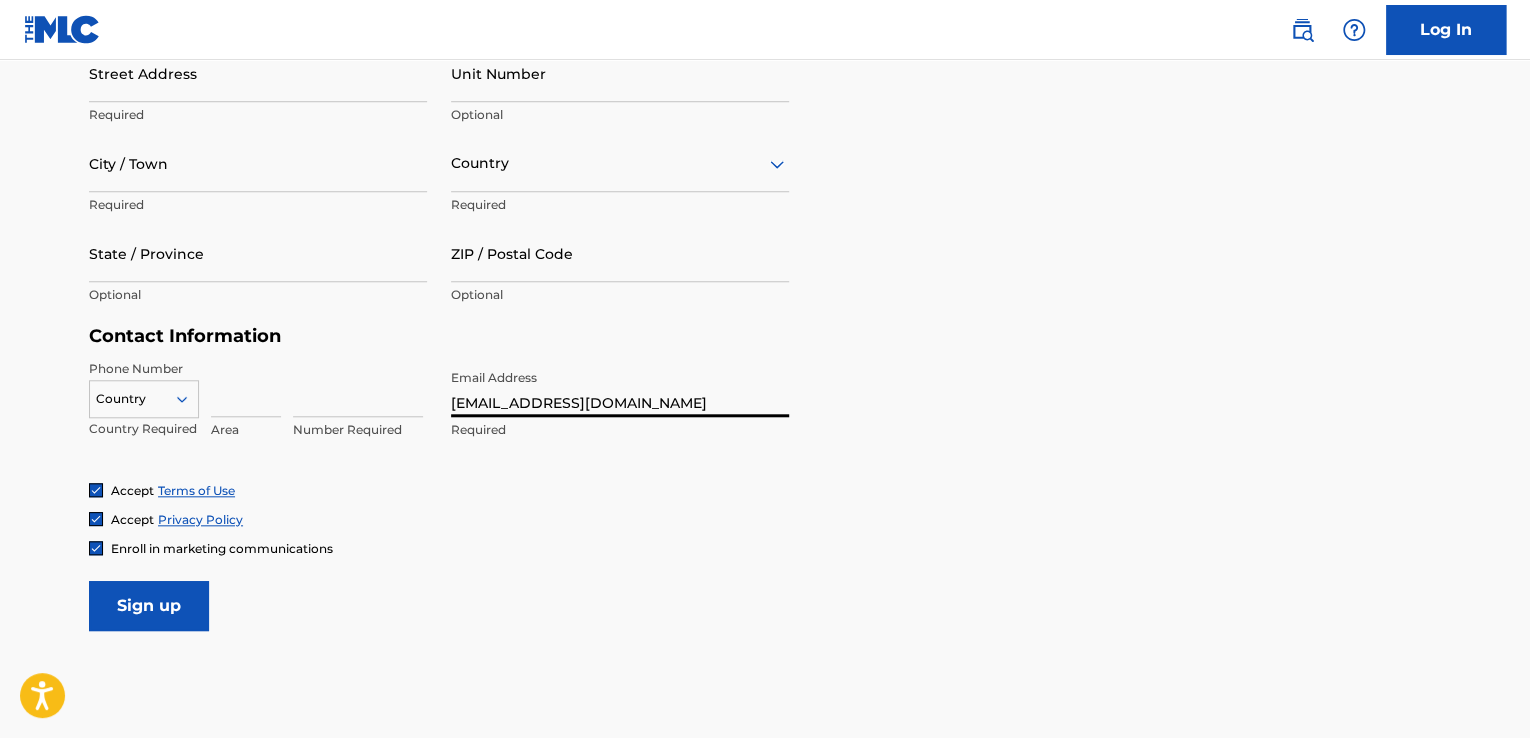 drag, startPoint x: 681, startPoint y: 407, endPoint x: 389, endPoint y: 452, distance: 295.4471 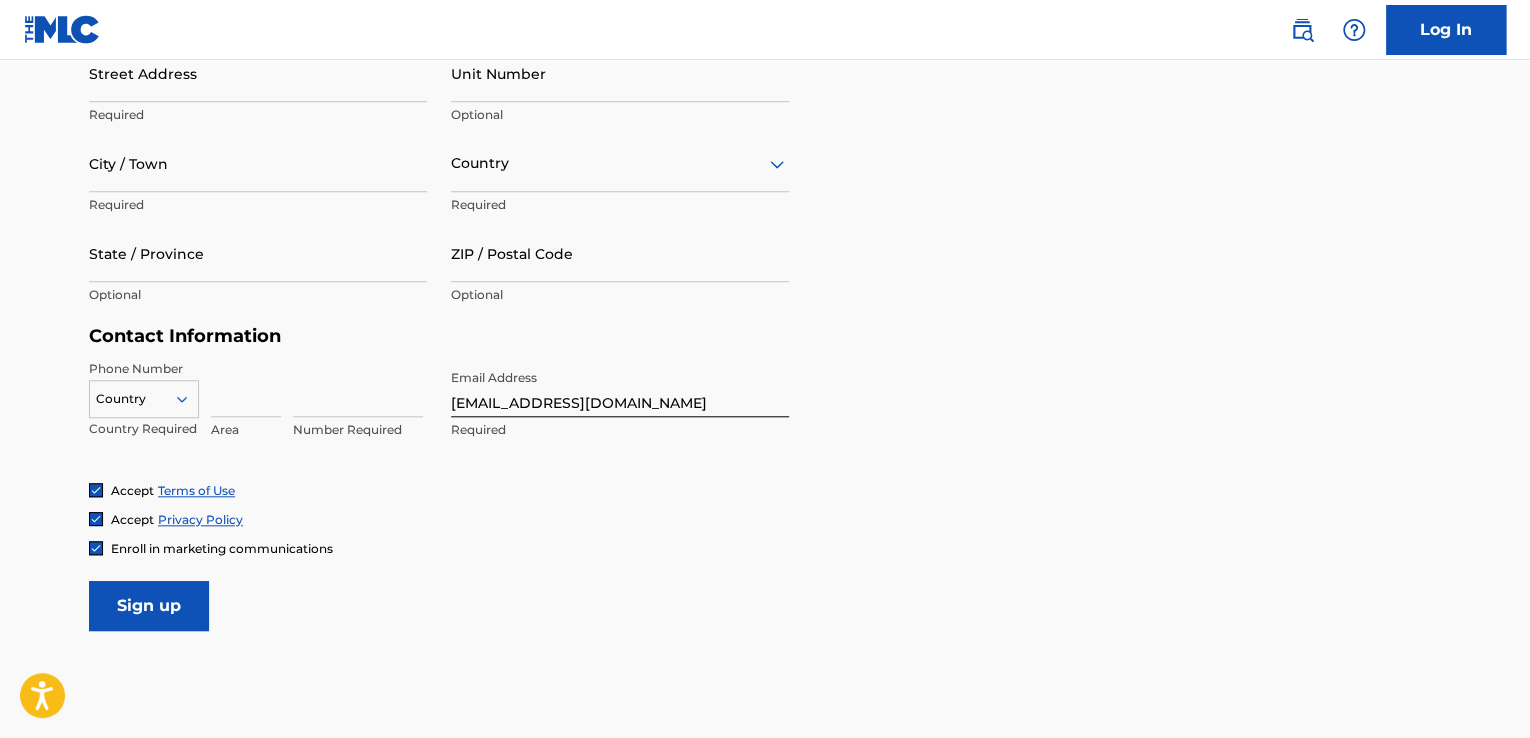 click at bounding box center [246, 388] 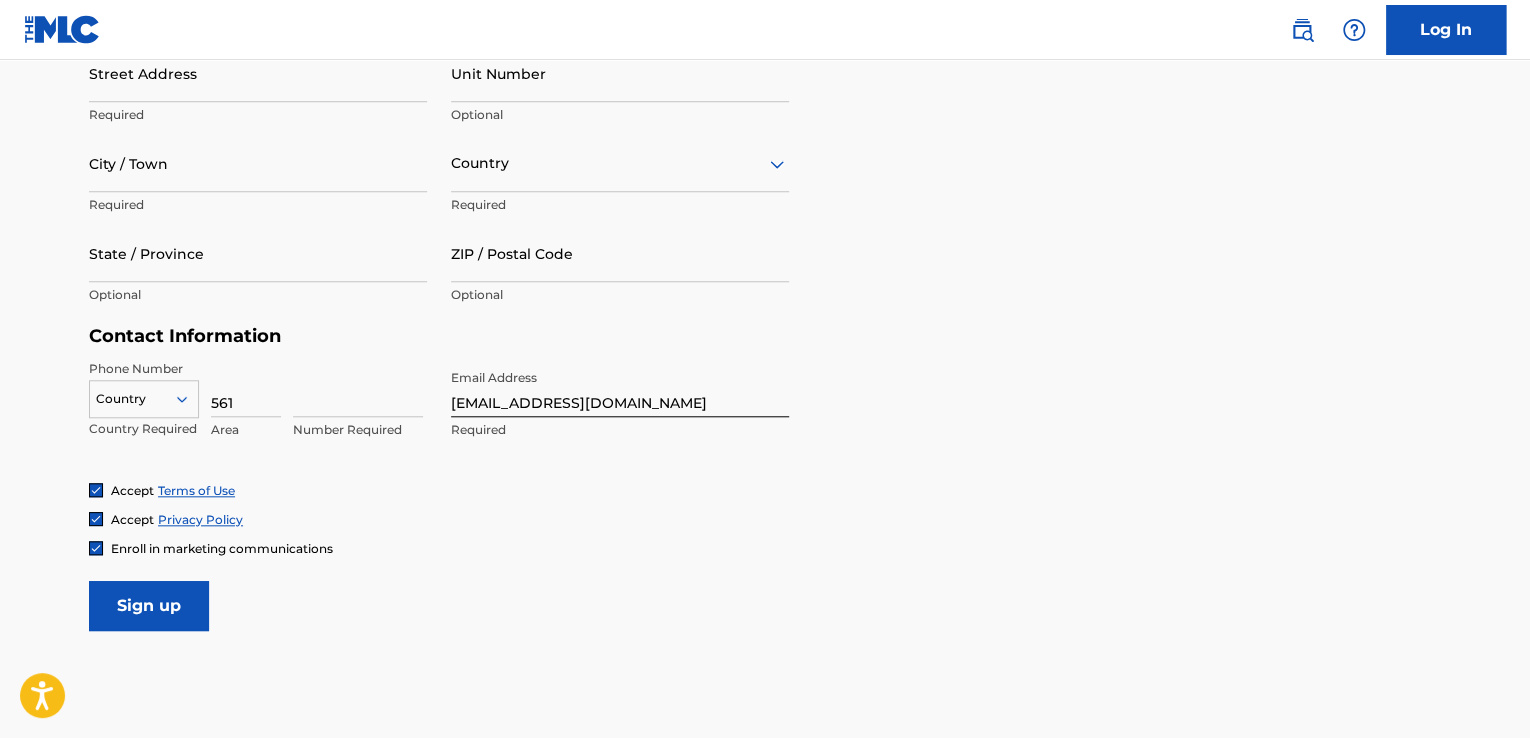 type on "561" 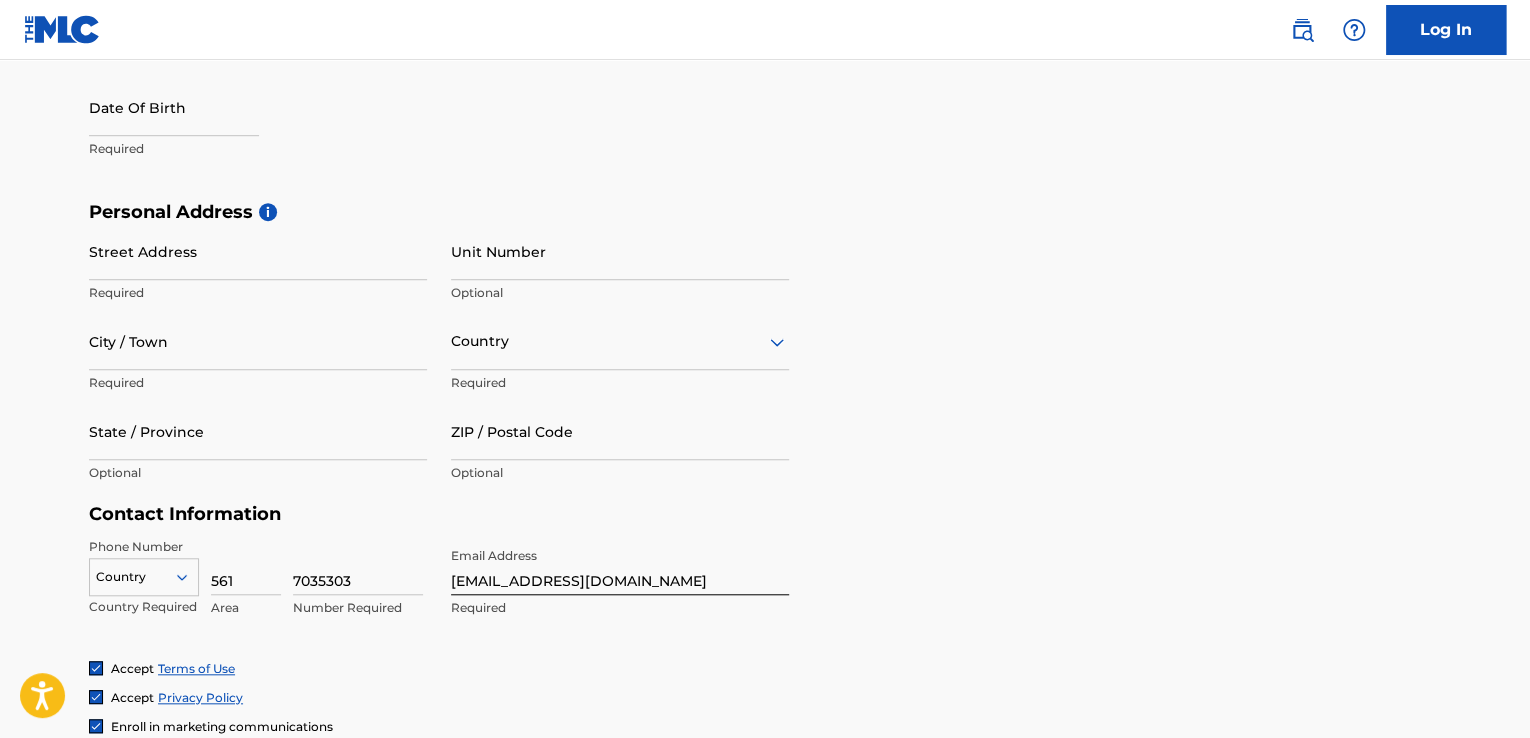 scroll, scrollTop: 425, scrollLeft: 0, axis: vertical 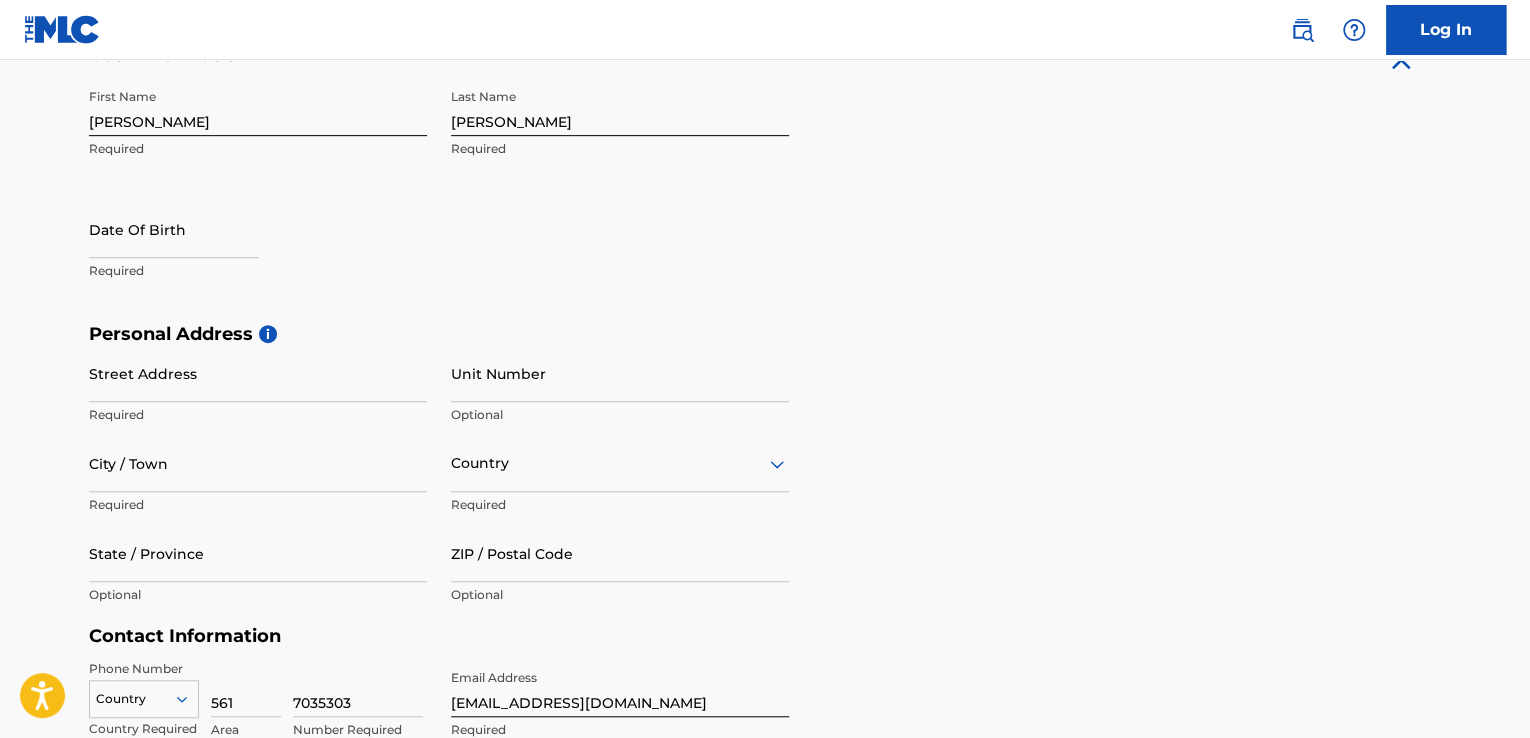type on "7035303" 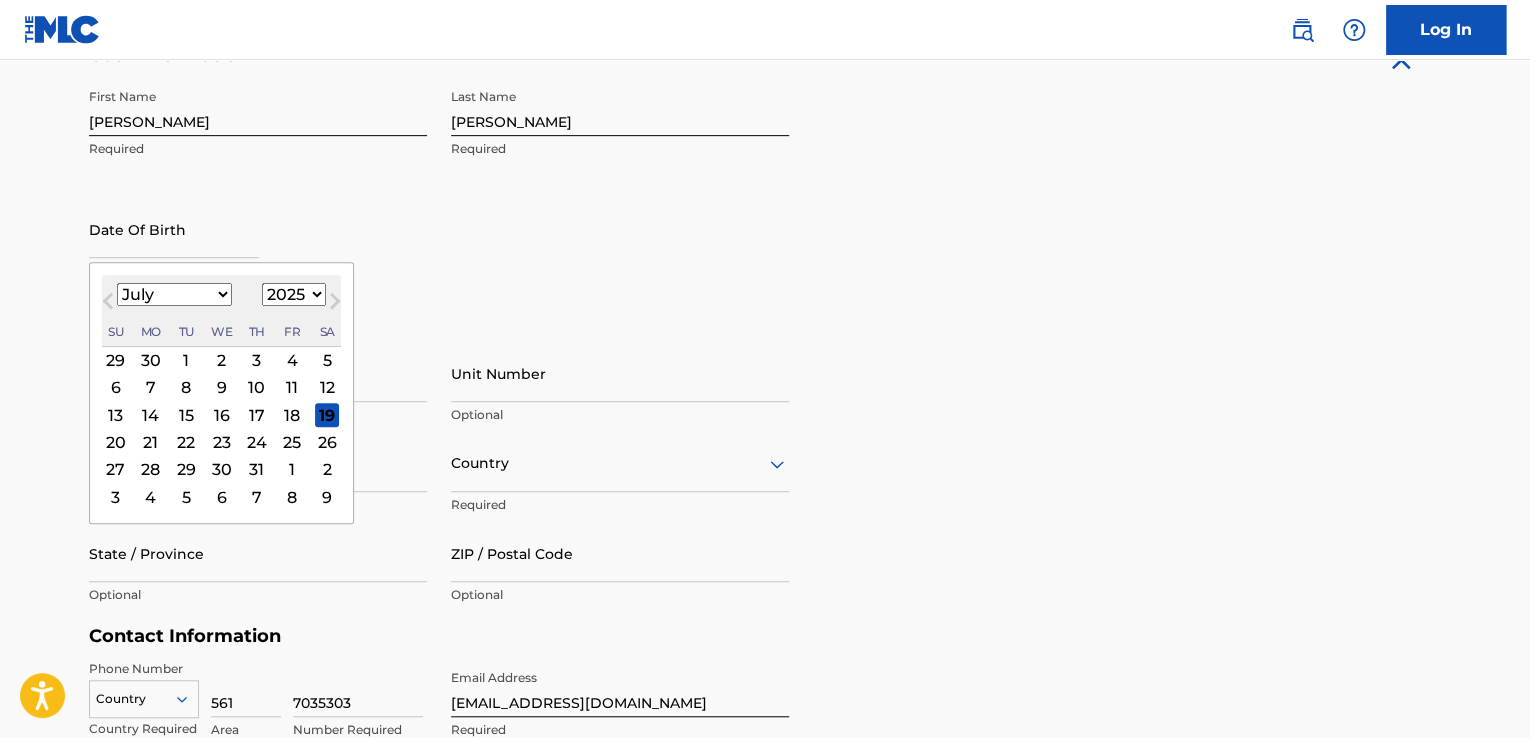 click at bounding box center (174, 229) 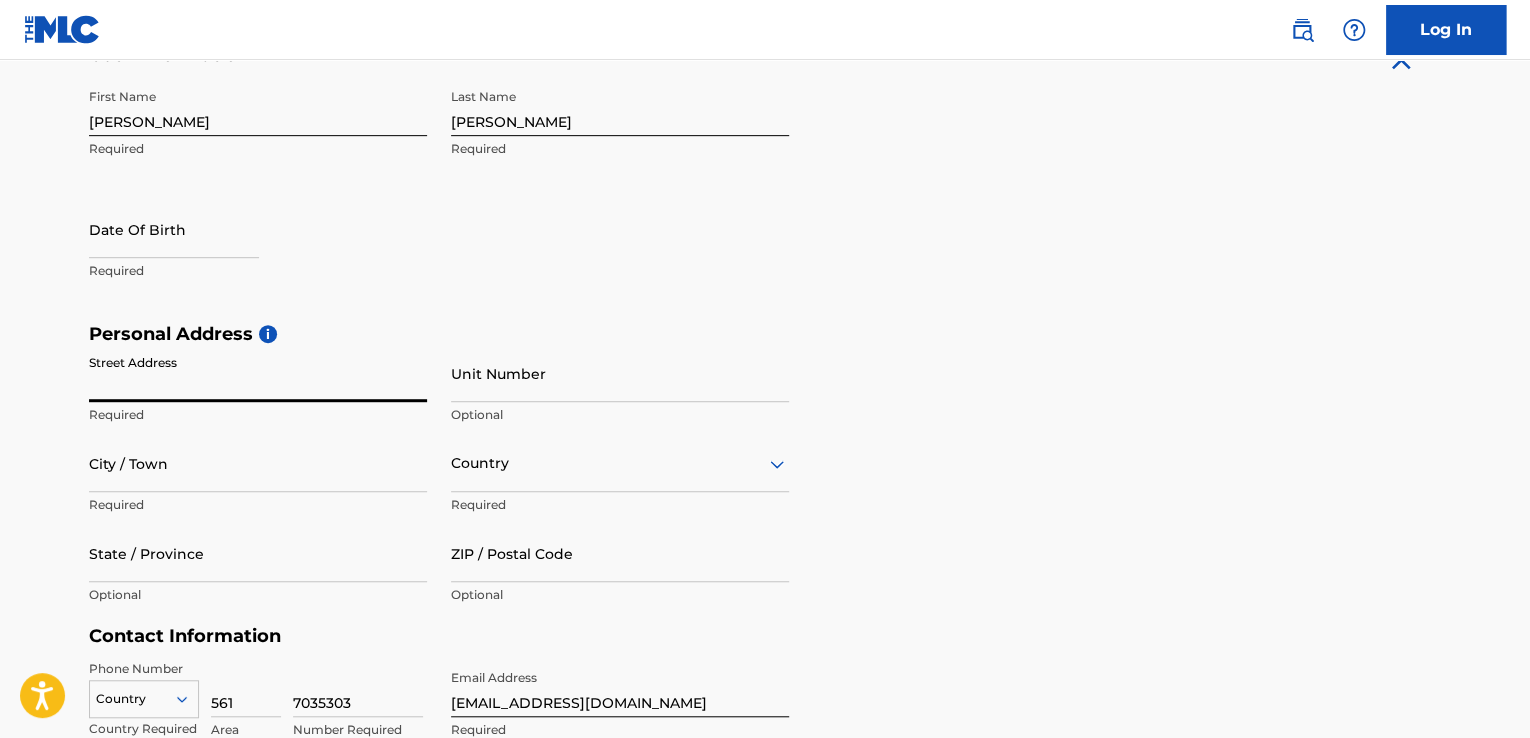click on "Street Address" at bounding box center [258, 373] 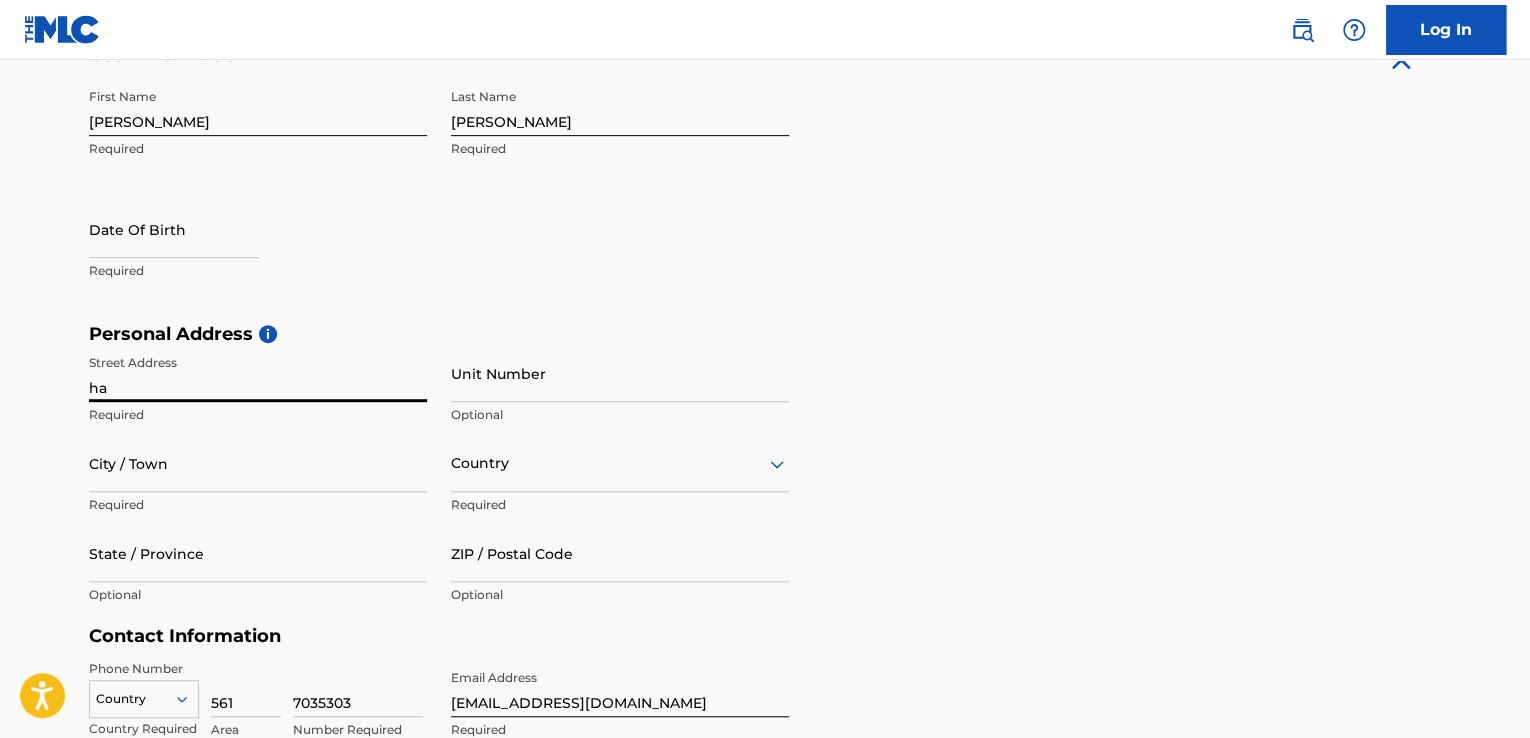type on "h" 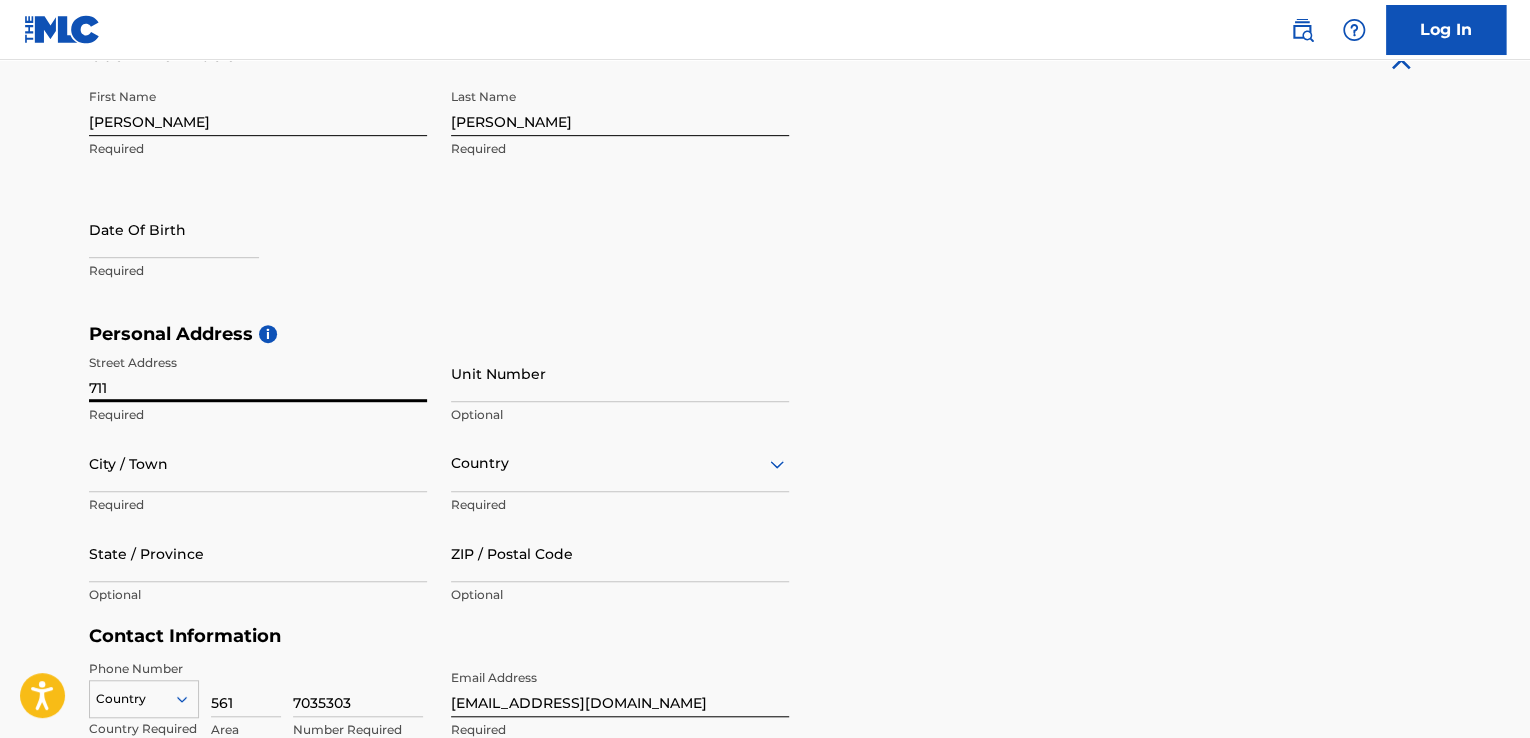 type on "711" 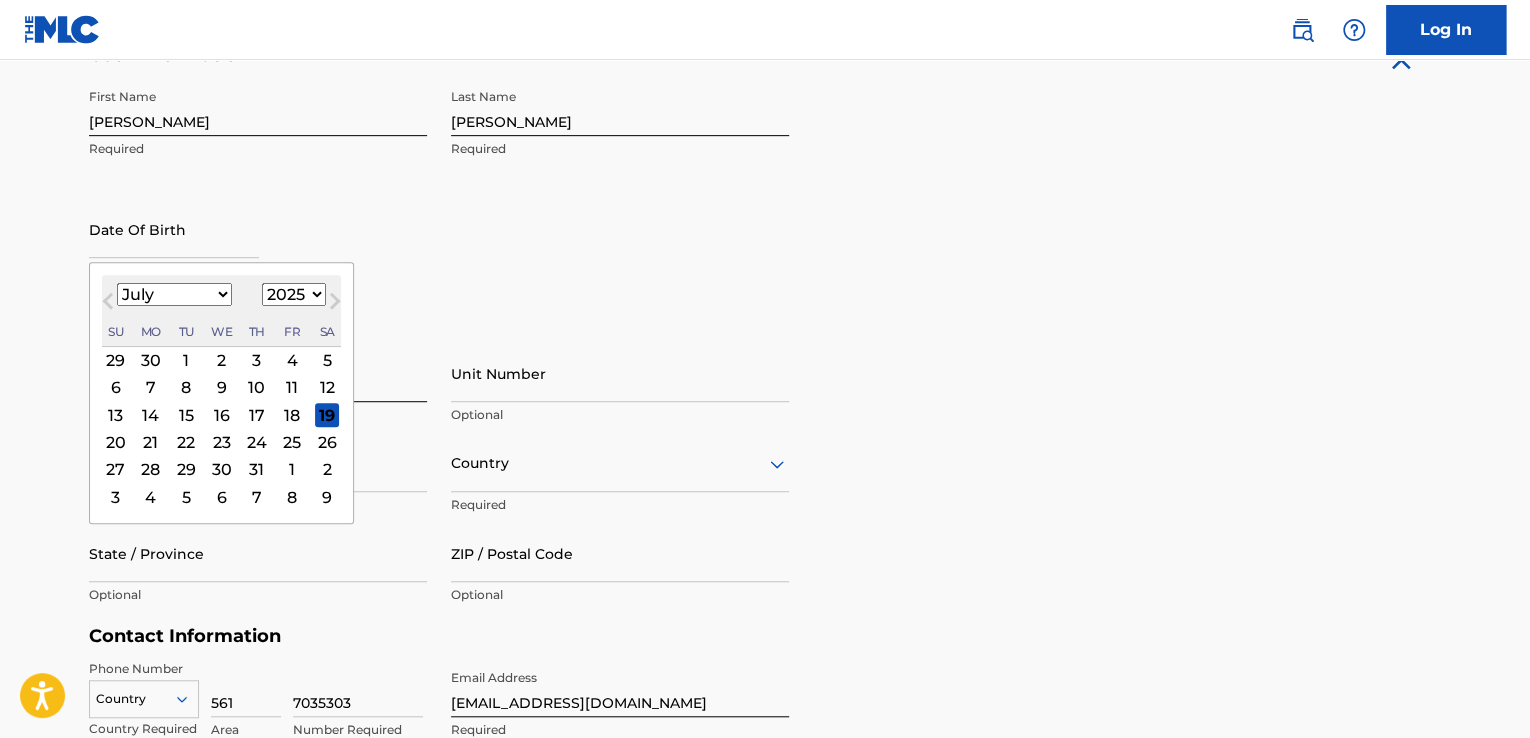 click on "January February March April May June July August September October November December" at bounding box center (174, 294) 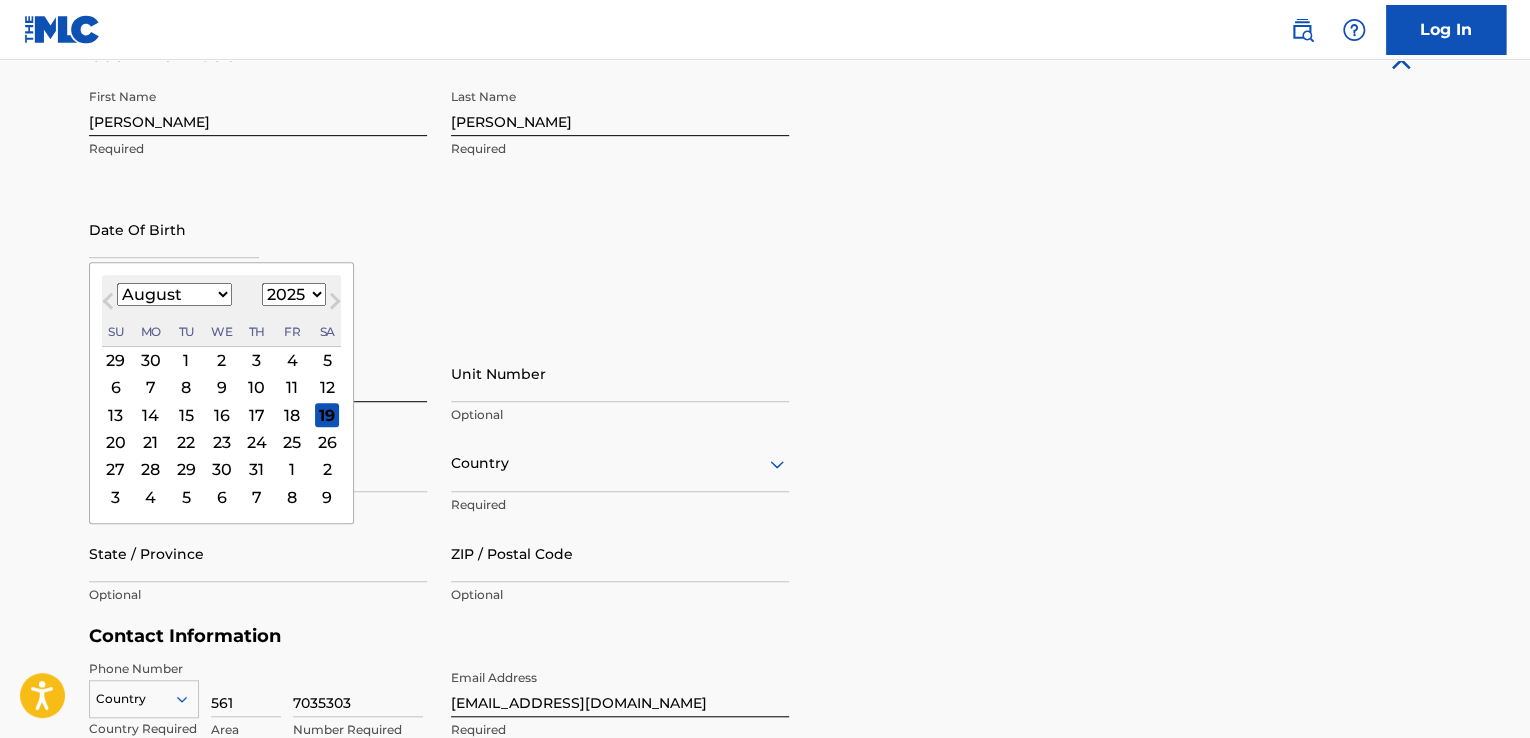 click on "January February March April May June July August September October November December" at bounding box center (174, 294) 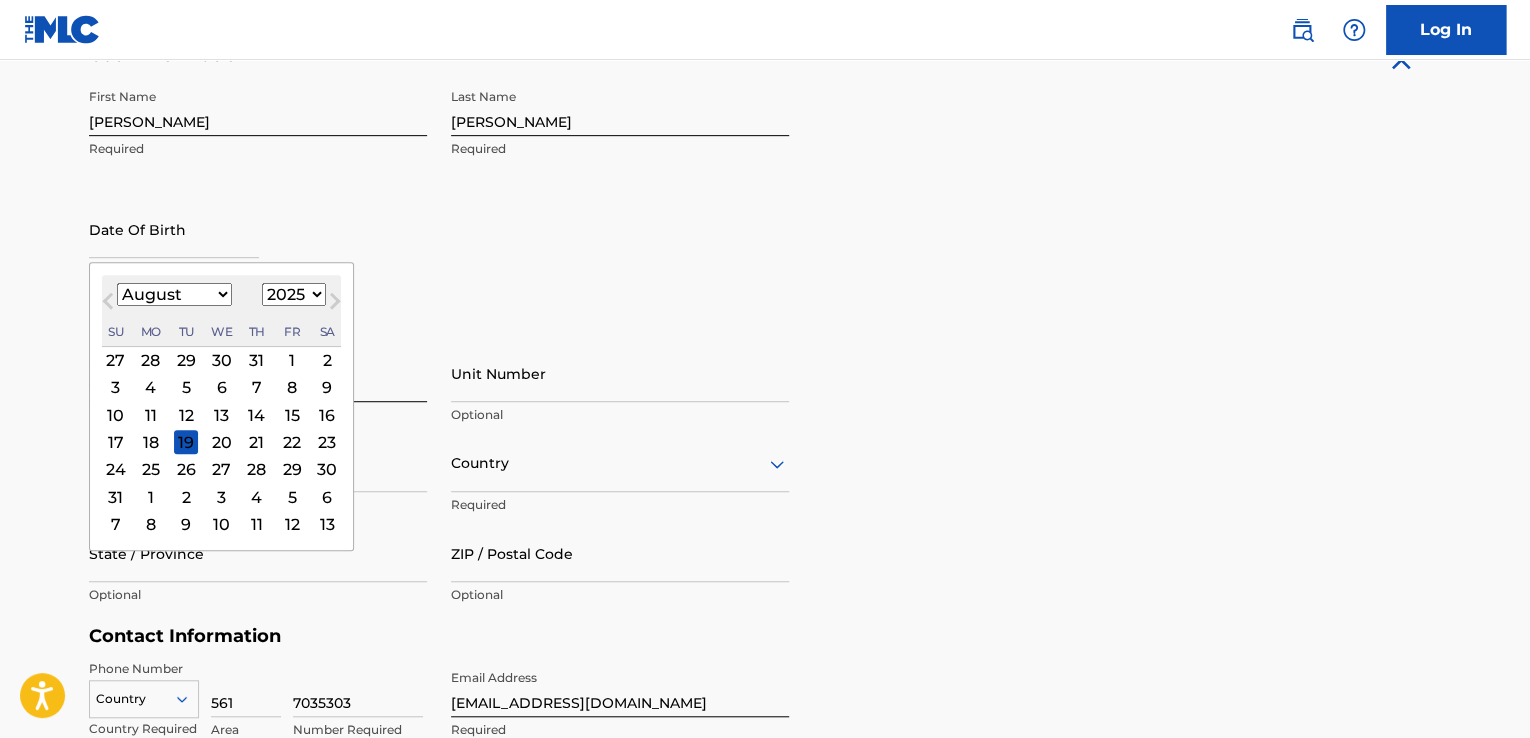 click on "1899 1900 1901 1902 1903 1904 1905 1906 1907 1908 1909 1910 1911 1912 1913 1914 1915 1916 1917 1918 1919 1920 1921 1922 1923 1924 1925 1926 1927 1928 1929 1930 1931 1932 1933 1934 1935 1936 1937 1938 1939 1940 1941 1942 1943 1944 1945 1946 1947 1948 1949 1950 1951 1952 1953 1954 1955 1956 1957 1958 1959 1960 1961 1962 1963 1964 1965 1966 1967 1968 1969 1970 1971 1972 1973 1974 1975 1976 1977 1978 1979 1980 1981 1982 1983 1984 1985 1986 1987 1988 1989 1990 1991 1992 1993 1994 1995 1996 1997 1998 1999 2000 2001 2002 2003 2004 2005 2006 2007 2008 2009 2010 2011 2012 2013 2014 2015 2016 2017 2018 2019 2020 2021 2022 2023 2024 2025 2026 2027 2028 2029 2030 2031 2032 2033 2034 2035 2036 2037 2038 2039 2040 2041 2042 2043 2044 2045 2046 2047 2048 2049 2050 2051 2052 2053 2054 2055 2056 2057 2058 2059 2060 2061 2062 2063 2064 2065 2066 2067 2068 2069 2070 2071 2072 2073 2074 2075 2076 2077 2078 2079 2080 2081 2082 2083 2084 2085 2086 2087 2088 2089 2090 2091 2092 2093 2094 2095 2096 2097 2098 2099 2100" at bounding box center (294, 294) 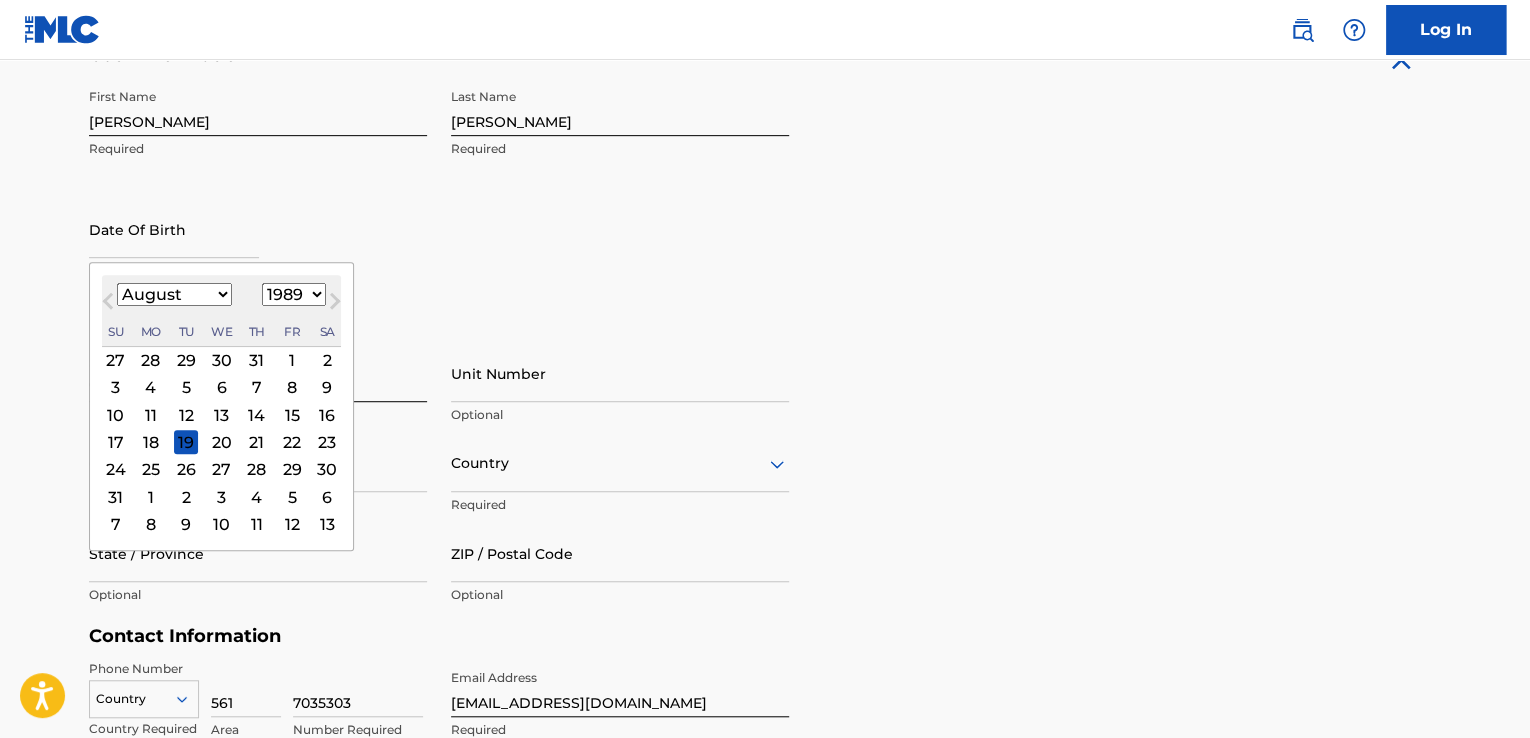click on "1899 1900 1901 1902 1903 1904 1905 1906 1907 1908 1909 1910 1911 1912 1913 1914 1915 1916 1917 1918 1919 1920 1921 1922 1923 1924 1925 1926 1927 1928 1929 1930 1931 1932 1933 1934 1935 1936 1937 1938 1939 1940 1941 1942 1943 1944 1945 1946 1947 1948 1949 1950 1951 1952 1953 1954 1955 1956 1957 1958 1959 1960 1961 1962 1963 1964 1965 1966 1967 1968 1969 1970 1971 1972 1973 1974 1975 1976 1977 1978 1979 1980 1981 1982 1983 1984 1985 1986 1987 1988 1989 1990 1991 1992 1993 1994 1995 1996 1997 1998 1999 2000 2001 2002 2003 2004 2005 2006 2007 2008 2009 2010 2011 2012 2013 2014 2015 2016 2017 2018 2019 2020 2021 2022 2023 2024 2025 2026 2027 2028 2029 2030 2031 2032 2033 2034 2035 2036 2037 2038 2039 2040 2041 2042 2043 2044 2045 2046 2047 2048 2049 2050 2051 2052 2053 2054 2055 2056 2057 2058 2059 2060 2061 2062 2063 2064 2065 2066 2067 2068 2069 2070 2071 2072 2073 2074 2075 2076 2077 2078 2079 2080 2081 2082 2083 2084 2085 2086 2087 2088 2089 2090 2091 2092 2093 2094 2095 2096 2097 2098 2099 2100" at bounding box center [294, 294] 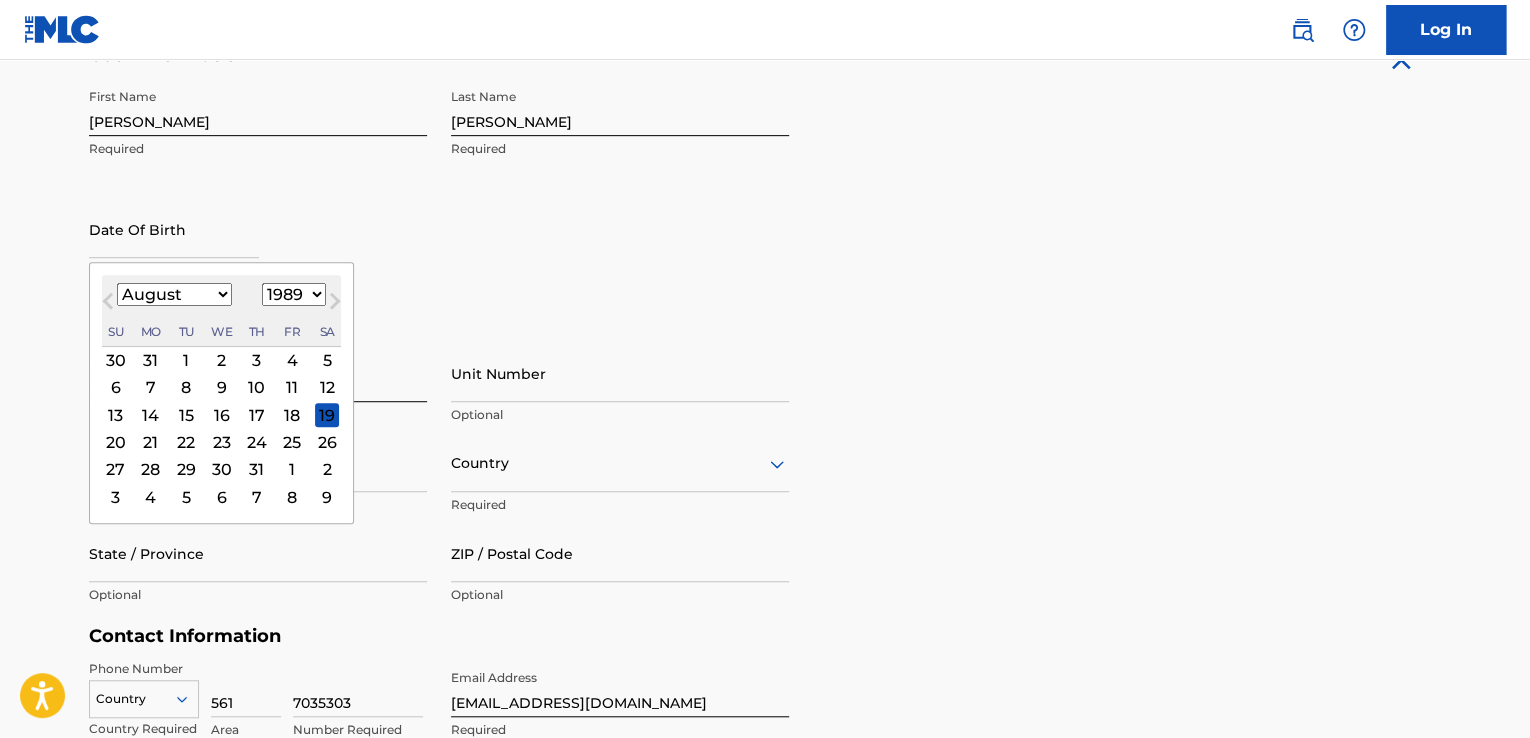 click on "Next Month" at bounding box center [335, 305] 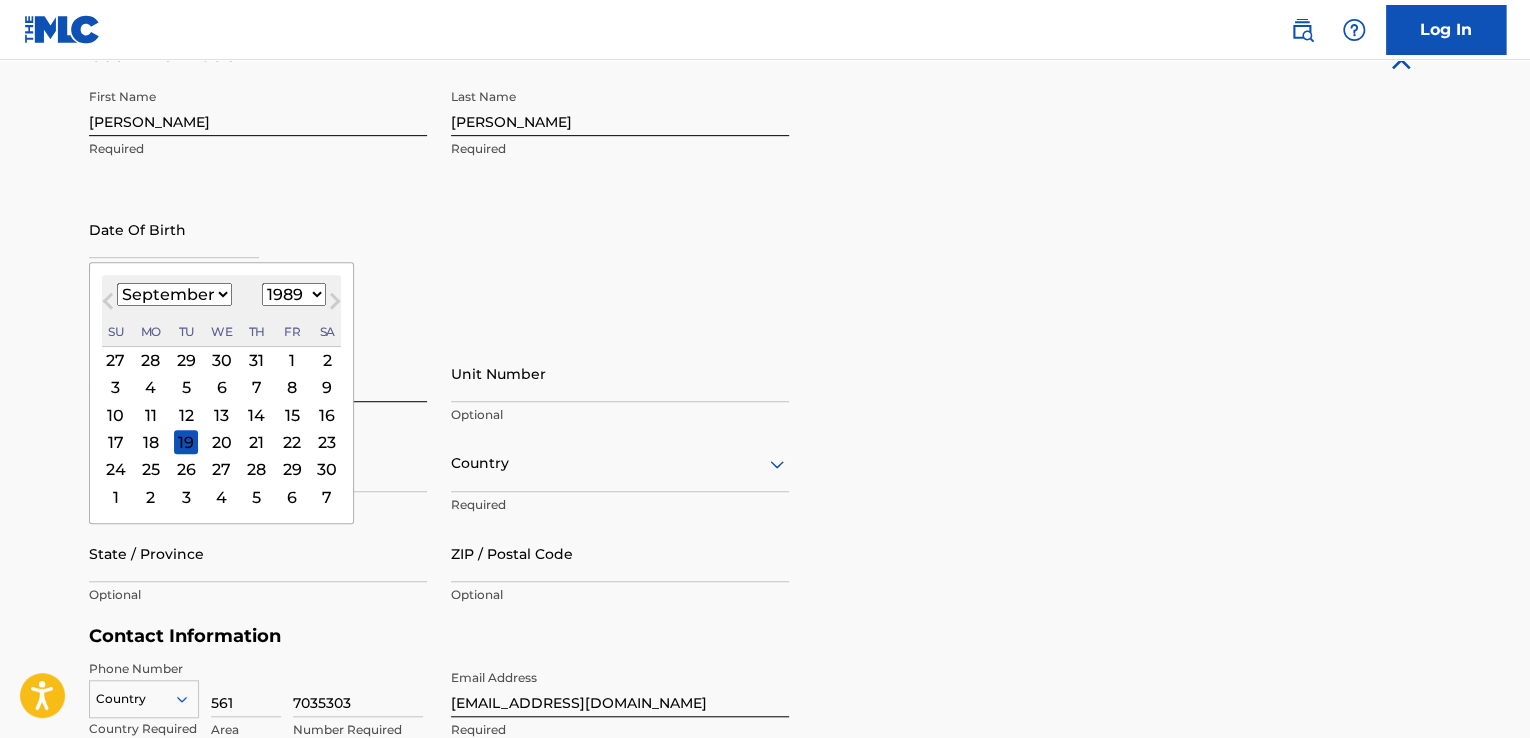 click on "1899 1900 1901 1902 1903 1904 1905 1906 1907 1908 1909 1910 1911 1912 1913 1914 1915 1916 1917 1918 1919 1920 1921 1922 1923 1924 1925 1926 1927 1928 1929 1930 1931 1932 1933 1934 1935 1936 1937 1938 1939 1940 1941 1942 1943 1944 1945 1946 1947 1948 1949 1950 1951 1952 1953 1954 1955 1956 1957 1958 1959 1960 1961 1962 1963 1964 1965 1966 1967 1968 1969 1970 1971 1972 1973 1974 1975 1976 1977 1978 1979 1980 1981 1982 1983 1984 1985 1986 1987 1988 1989 1990 1991 1992 1993 1994 1995 1996 1997 1998 1999 2000 2001 2002 2003 2004 2005 2006 2007 2008 2009 2010 2011 2012 2013 2014 2015 2016 2017 2018 2019 2020 2021 2022 2023 2024 2025 2026 2027 2028 2029 2030 2031 2032 2033 2034 2035 2036 2037 2038 2039 2040 2041 2042 2043 2044 2045 2046 2047 2048 2049 2050 2051 2052 2053 2054 2055 2056 2057 2058 2059 2060 2061 2062 2063 2064 2065 2066 2067 2068 2069 2070 2071 2072 2073 2074 2075 2076 2077 2078 2079 2080 2081 2082 2083 2084 2085 2086 2087 2088 2089 2090 2091 2092 2093 2094 2095 2096 2097 2098 2099 2100" at bounding box center (294, 294) 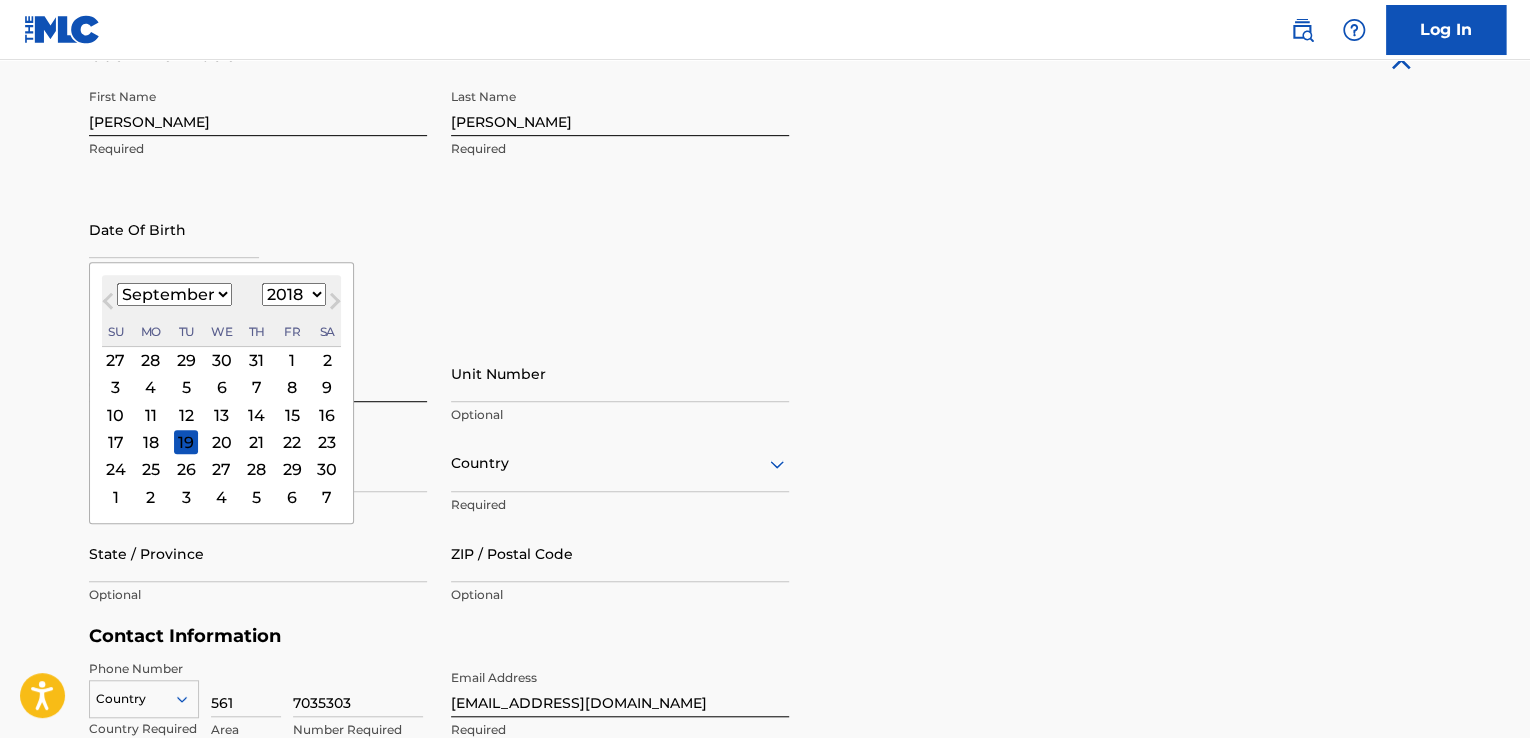 click on "1899 1900 1901 1902 1903 1904 1905 1906 1907 1908 1909 1910 1911 1912 1913 1914 1915 1916 1917 1918 1919 1920 1921 1922 1923 1924 1925 1926 1927 1928 1929 1930 1931 1932 1933 1934 1935 1936 1937 1938 1939 1940 1941 1942 1943 1944 1945 1946 1947 1948 1949 1950 1951 1952 1953 1954 1955 1956 1957 1958 1959 1960 1961 1962 1963 1964 1965 1966 1967 1968 1969 1970 1971 1972 1973 1974 1975 1976 1977 1978 1979 1980 1981 1982 1983 1984 1985 1986 1987 1988 1989 1990 1991 1992 1993 1994 1995 1996 1997 1998 1999 2000 2001 2002 2003 2004 2005 2006 2007 2008 2009 2010 2011 2012 2013 2014 2015 2016 2017 2018 2019 2020 2021 2022 2023 2024 2025 2026 2027 2028 2029 2030 2031 2032 2033 2034 2035 2036 2037 2038 2039 2040 2041 2042 2043 2044 2045 2046 2047 2048 2049 2050 2051 2052 2053 2054 2055 2056 2057 2058 2059 2060 2061 2062 2063 2064 2065 2066 2067 2068 2069 2070 2071 2072 2073 2074 2075 2076 2077 2078 2079 2080 2081 2082 2083 2084 2085 2086 2087 2088 2089 2090 2091 2092 2093 2094 2095 2096 2097 2098 2099 2100" at bounding box center (294, 294) 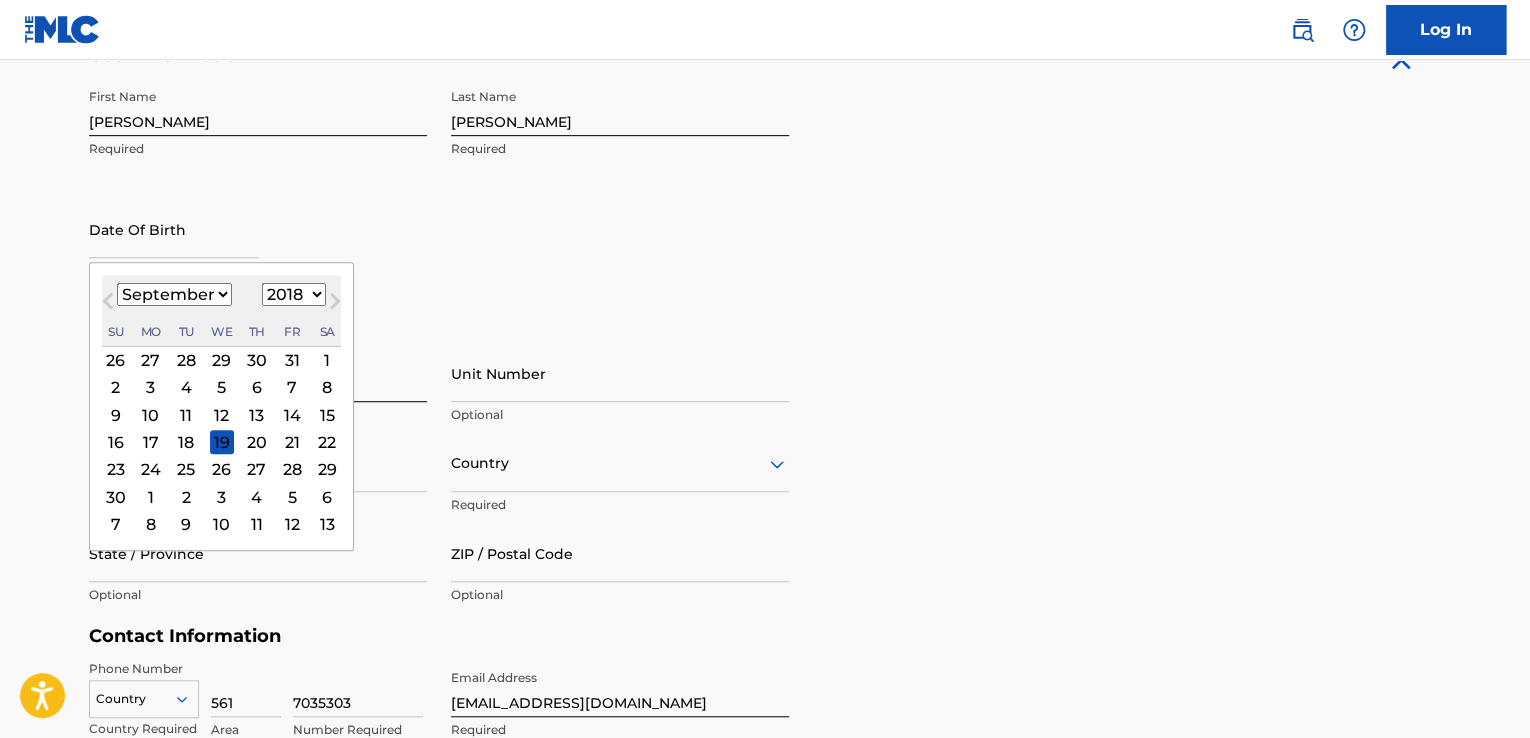 click on "1899 1900 1901 1902 1903 1904 1905 1906 1907 1908 1909 1910 1911 1912 1913 1914 1915 1916 1917 1918 1919 1920 1921 1922 1923 1924 1925 1926 1927 1928 1929 1930 1931 1932 1933 1934 1935 1936 1937 1938 1939 1940 1941 1942 1943 1944 1945 1946 1947 1948 1949 1950 1951 1952 1953 1954 1955 1956 1957 1958 1959 1960 1961 1962 1963 1964 1965 1966 1967 1968 1969 1970 1971 1972 1973 1974 1975 1976 1977 1978 1979 1980 1981 1982 1983 1984 1985 1986 1987 1988 1989 1990 1991 1992 1993 1994 1995 1996 1997 1998 1999 2000 2001 2002 2003 2004 2005 2006 2007 2008 2009 2010 2011 2012 2013 2014 2015 2016 2017 2018 2019 2020 2021 2022 2023 2024 2025 2026 2027 2028 2029 2030 2031 2032 2033 2034 2035 2036 2037 2038 2039 2040 2041 2042 2043 2044 2045 2046 2047 2048 2049 2050 2051 2052 2053 2054 2055 2056 2057 2058 2059 2060 2061 2062 2063 2064 2065 2066 2067 2068 2069 2070 2071 2072 2073 2074 2075 2076 2077 2078 2079 2080 2081 2082 2083 2084 2085 2086 2087 2088 2089 2090 2091 2092 2093 2094 2095 2096 2097 2098 2099 2100" at bounding box center [294, 294] 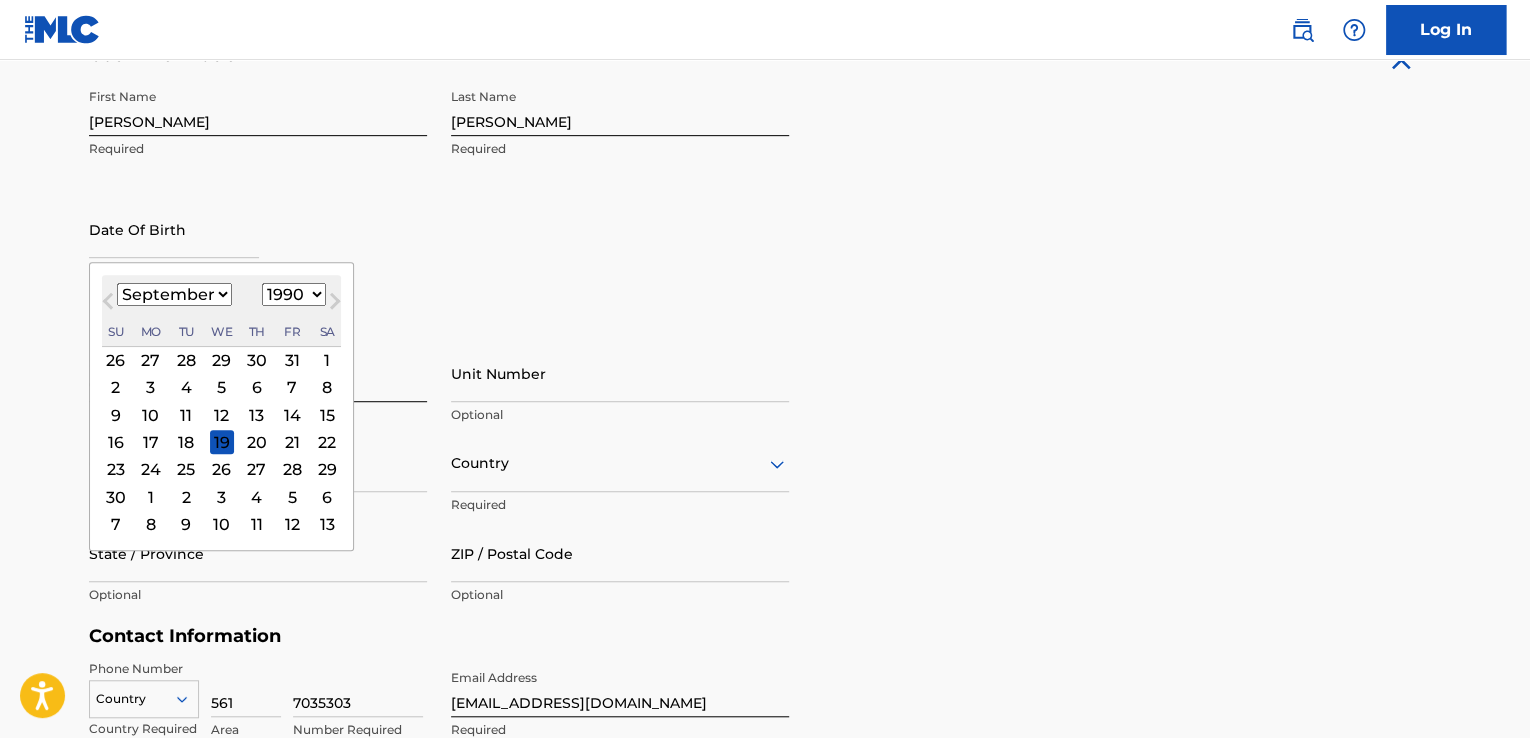 click on "1899 1900 1901 1902 1903 1904 1905 1906 1907 1908 1909 1910 1911 1912 1913 1914 1915 1916 1917 1918 1919 1920 1921 1922 1923 1924 1925 1926 1927 1928 1929 1930 1931 1932 1933 1934 1935 1936 1937 1938 1939 1940 1941 1942 1943 1944 1945 1946 1947 1948 1949 1950 1951 1952 1953 1954 1955 1956 1957 1958 1959 1960 1961 1962 1963 1964 1965 1966 1967 1968 1969 1970 1971 1972 1973 1974 1975 1976 1977 1978 1979 1980 1981 1982 1983 1984 1985 1986 1987 1988 1989 1990 1991 1992 1993 1994 1995 1996 1997 1998 1999 2000 2001 2002 2003 2004 2005 2006 2007 2008 2009 2010 2011 2012 2013 2014 2015 2016 2017 2018 2019 2020 2021 2022 2023 2024 2025 2026 2027 2028 2029 2030 2031 2032 2033 2034 2035 2036 2037 2038 2039 2040 2041 2042 2043 2044 2045 2046 2047 2048 2049 2050 2051 2052 2053 2054 2055 2056 2057 2058 2059 2060 2061 2062 2063 2064 2065 2066 2067 2068 2069 2070 2071 2072 2073 2074 2075 2076 2077 2078 2079 2080 2081 2082 2083 2084 2085 2086 2087 2088 2089 2090 2091 2092 2093 2094 2095 2096 2097 2098 2099 2100" at bounding box center [294, 294] 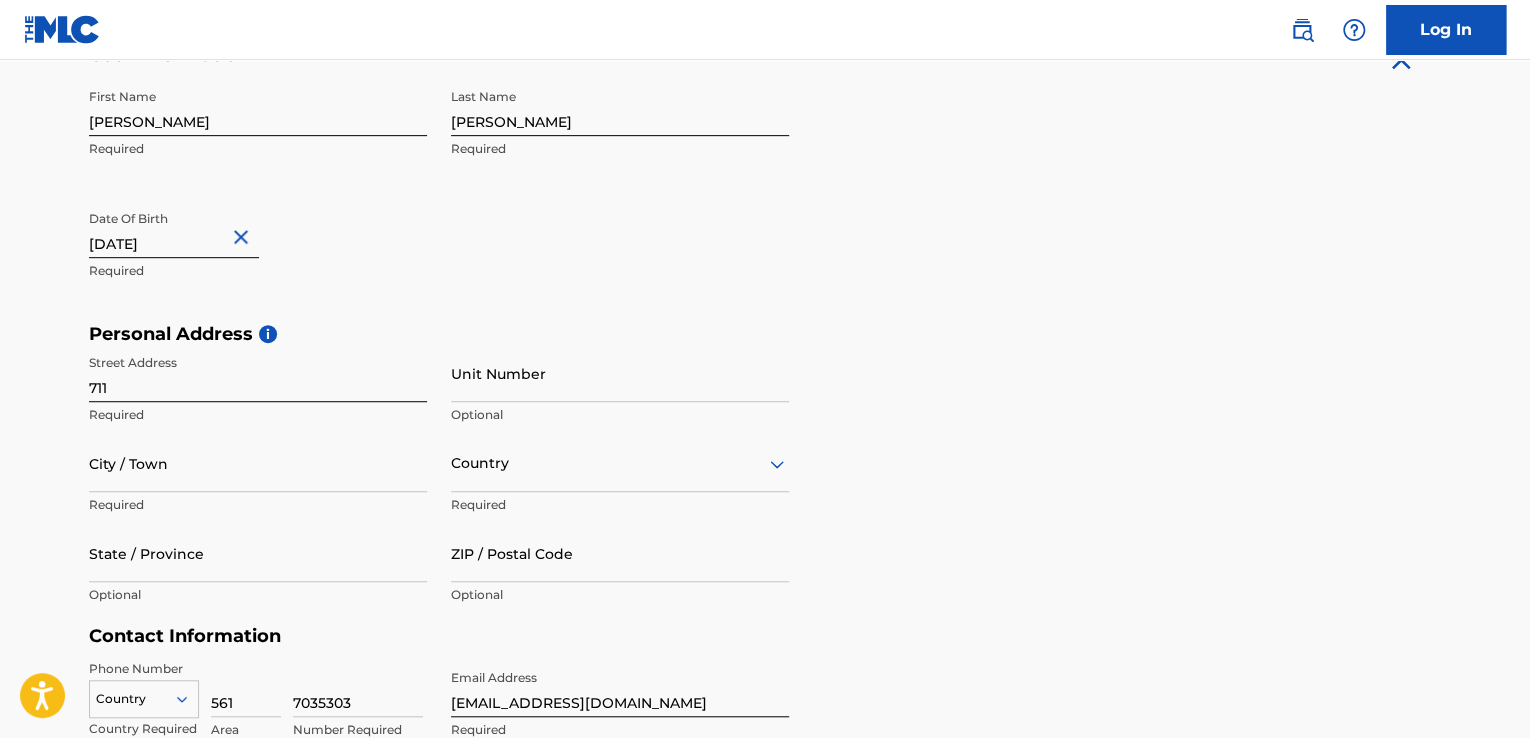 click on "[DATE]" at bounding box center [174, 229] 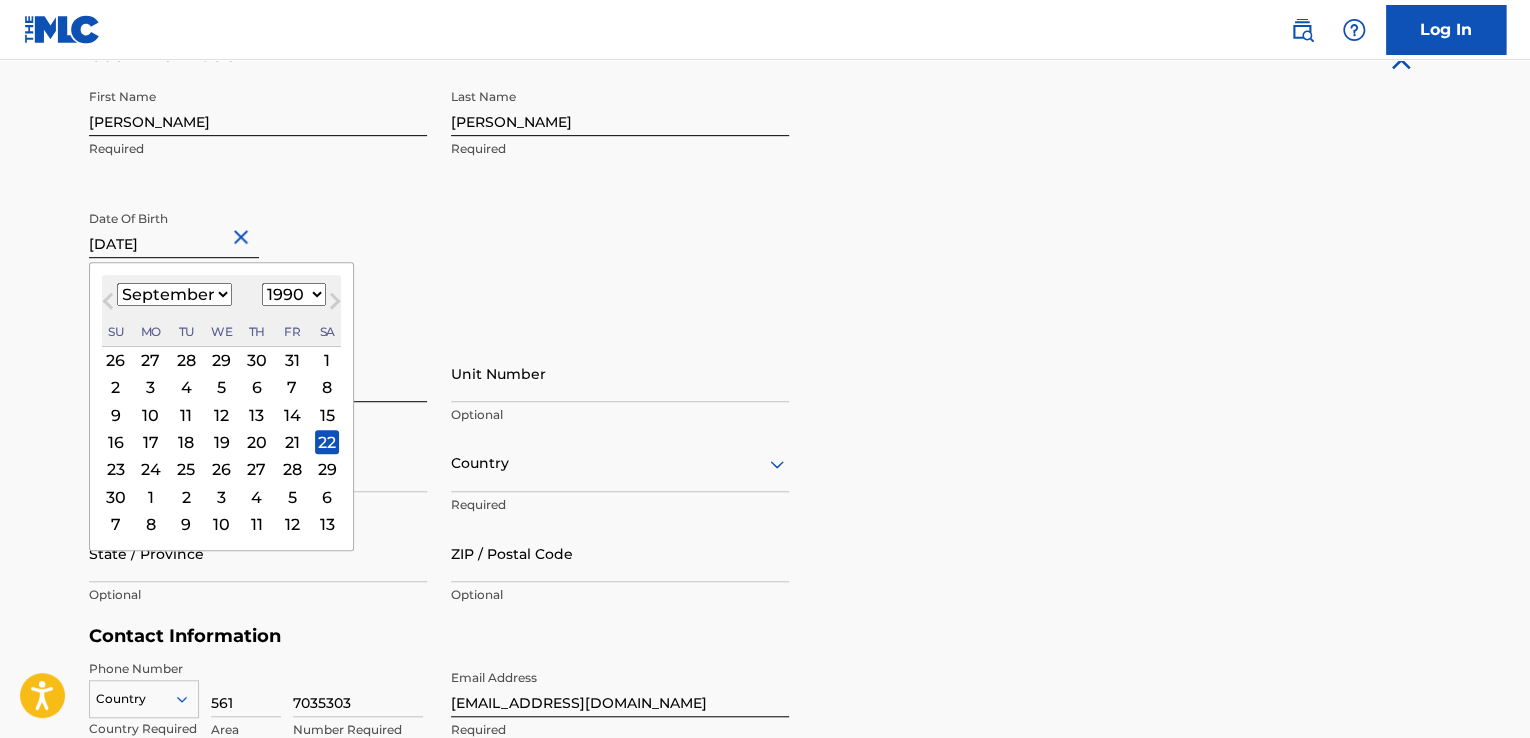 click on "January February March April May June July August September October November December" at bounding box center [174, 294] 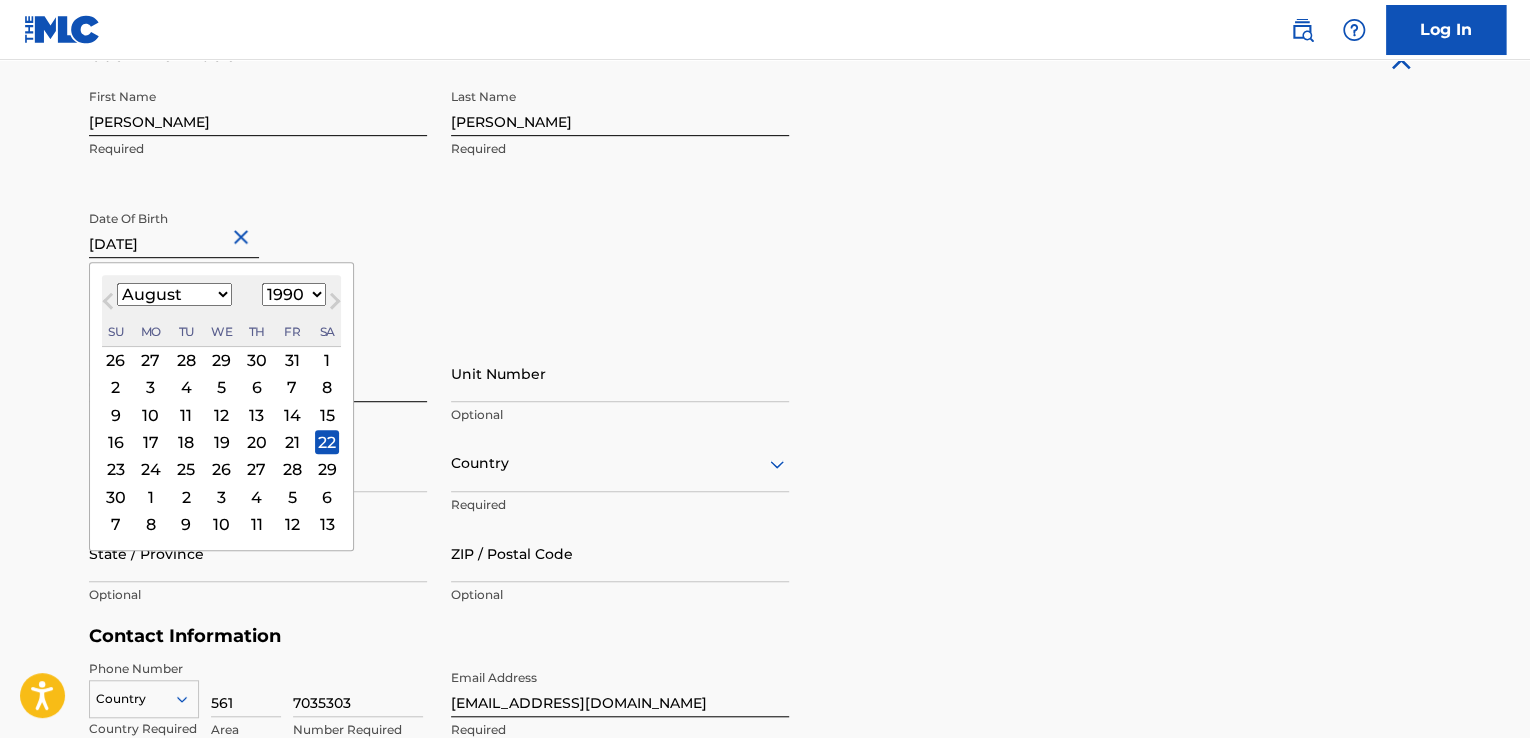 click on "January February March April May June July August September October November December" at bounding box center [174, 294] 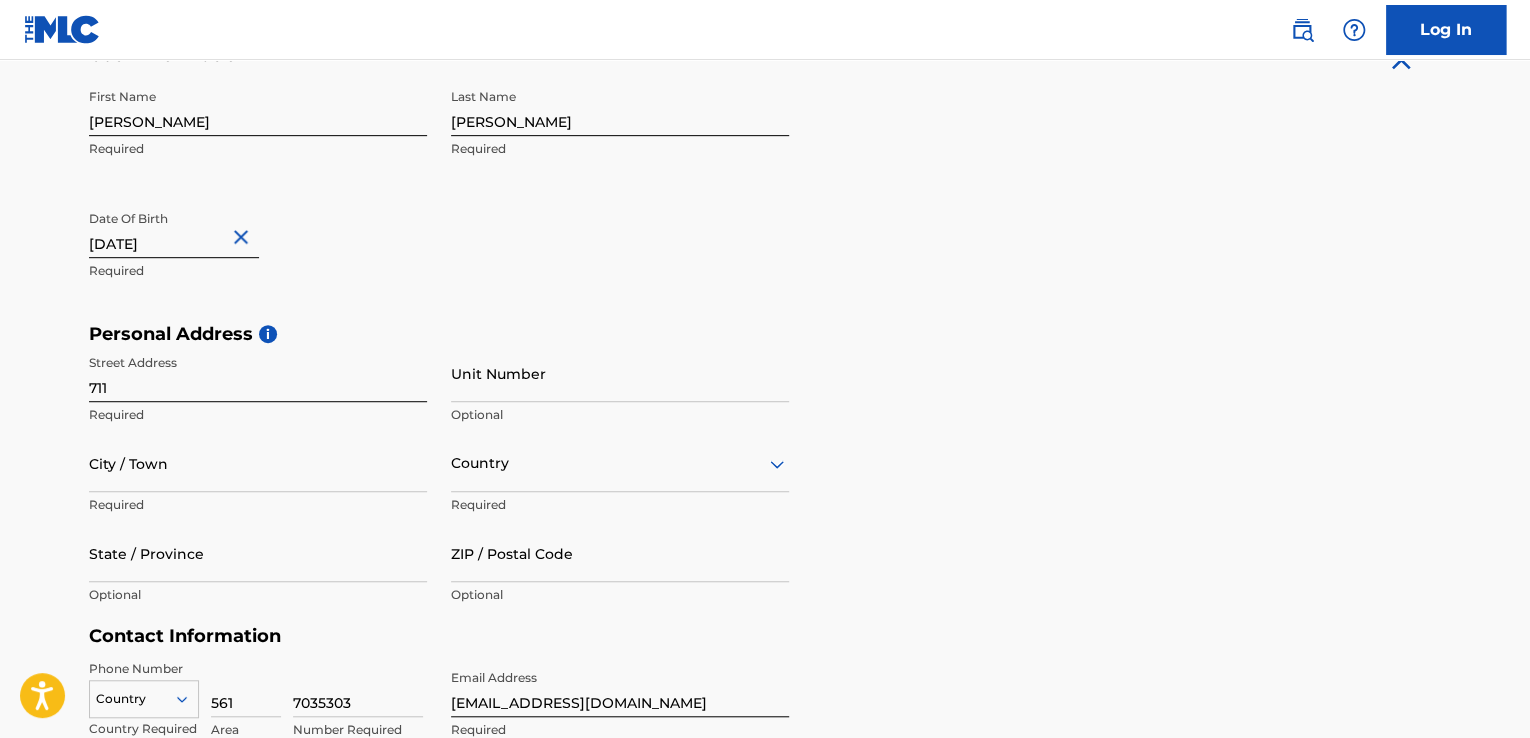 click on "First Name [PERSON_NAME] Required Last Name [PERSON_NAME] Required Date Of Birth [DEMOGRAPHIC_DATA] Required" at bounding box center (439, 201) 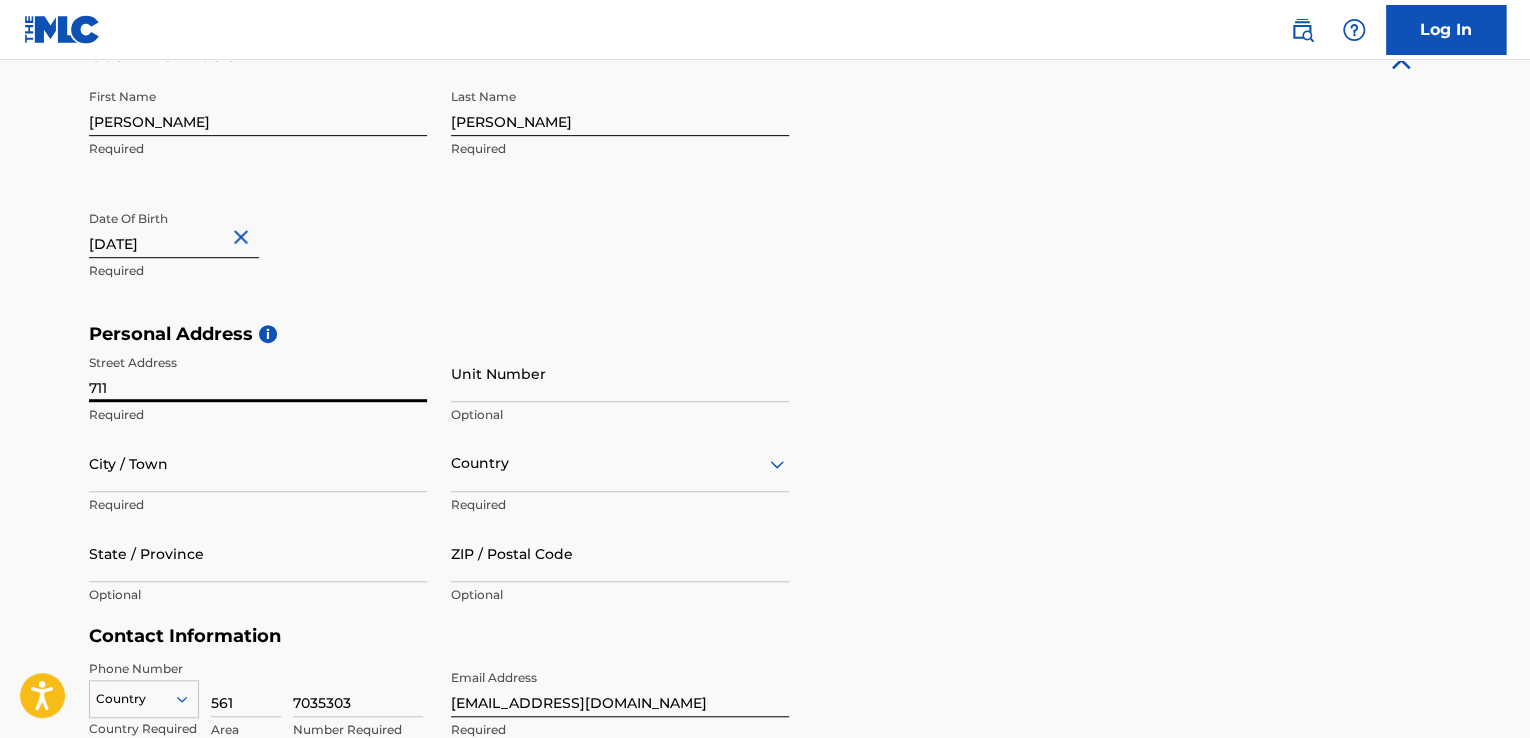 click on "711" at bounding box center [258, 373] 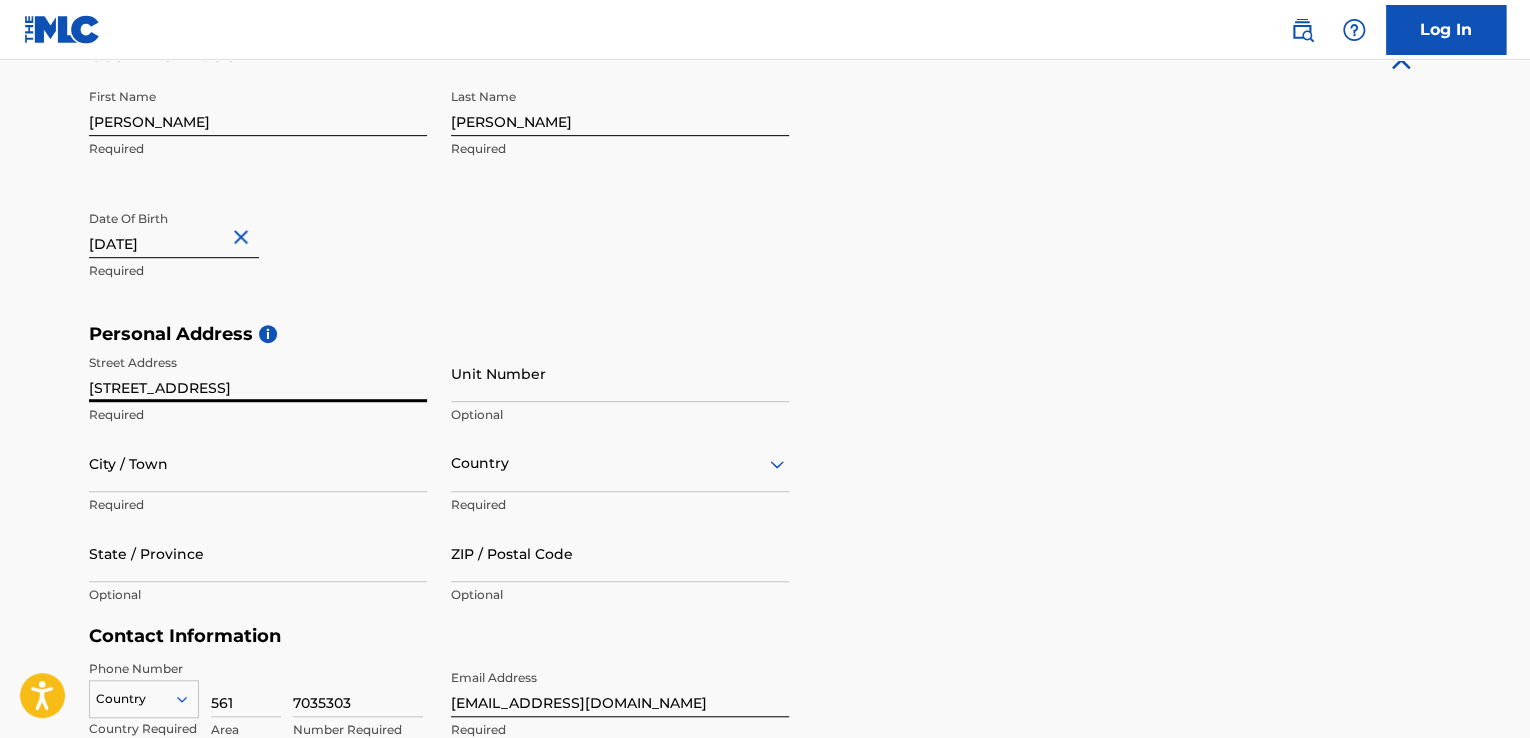 type on "[STREET_ADDRESS]" 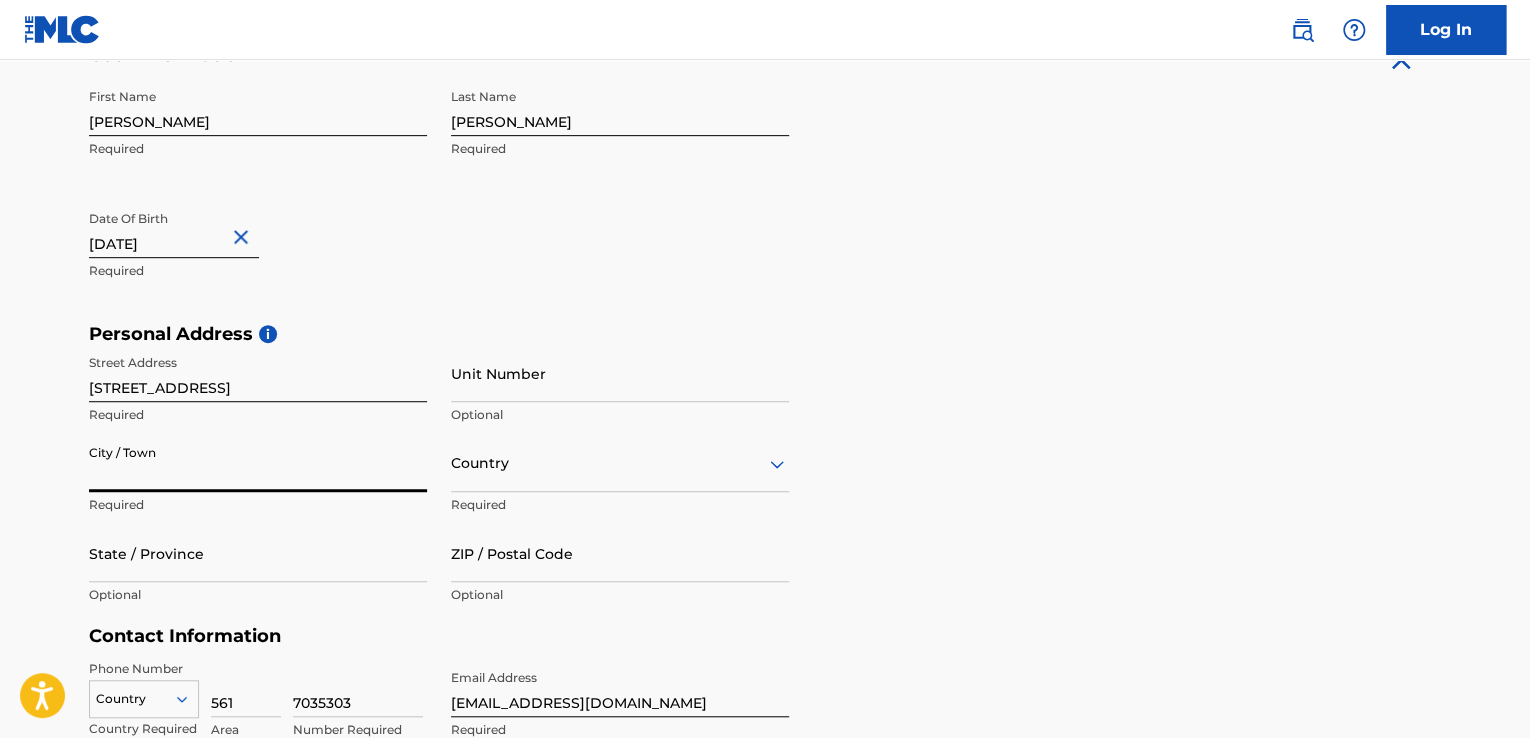 click on "City / Town" at bounding box center (258, 463) 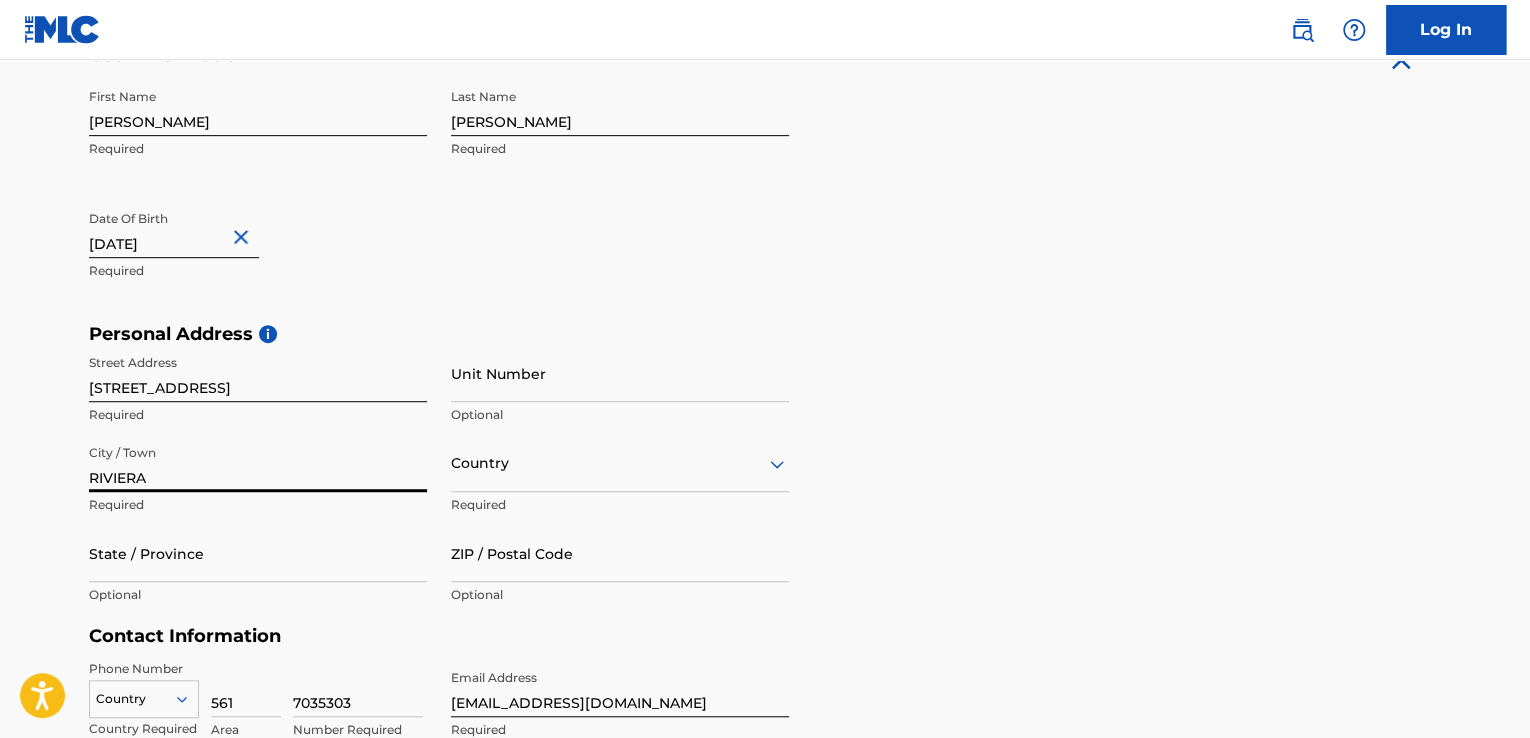 type on "[GEOGRAPHIC_DATA]" 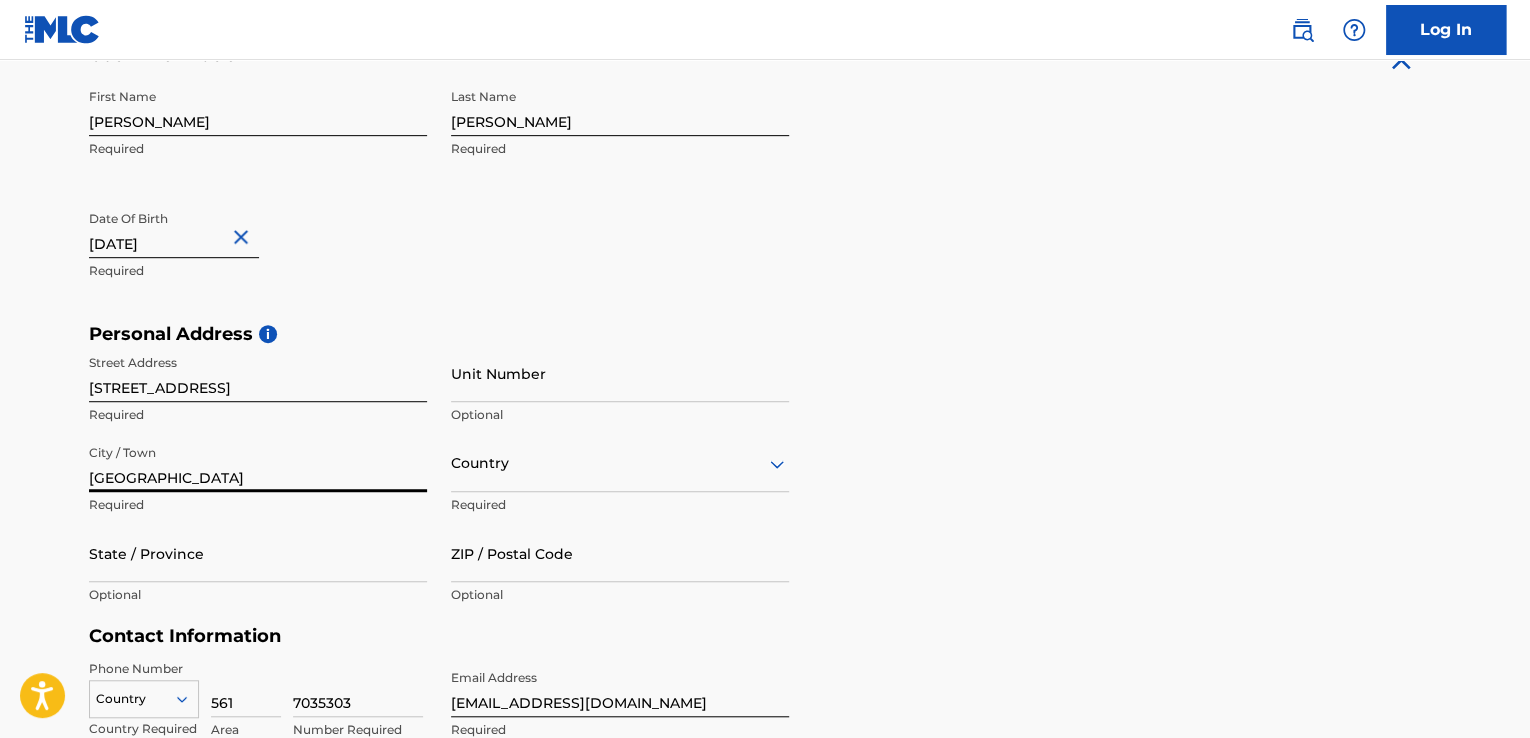 type on "Apt 5G" 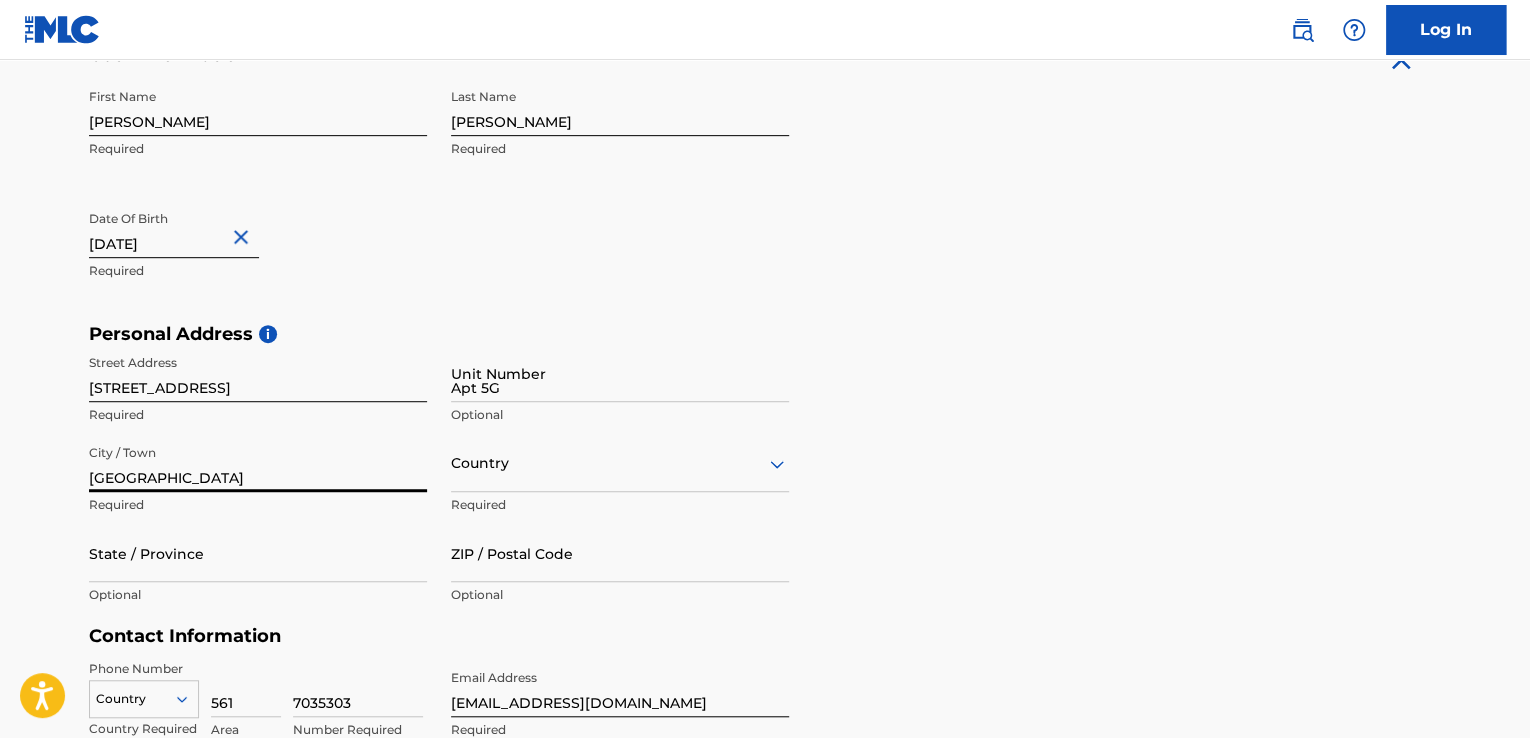 type on "[GEOGRAPHIC_DATA]" 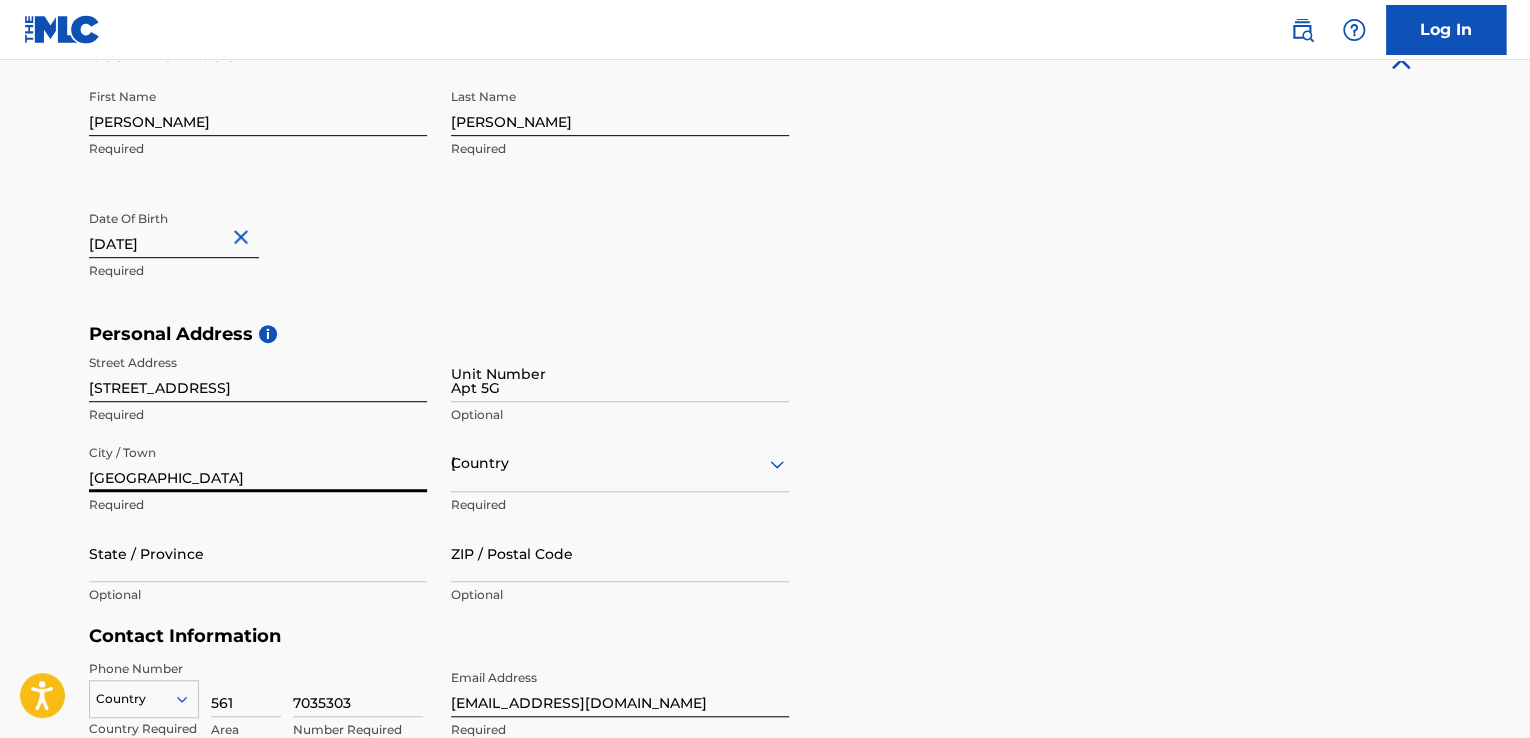 type on "FL" 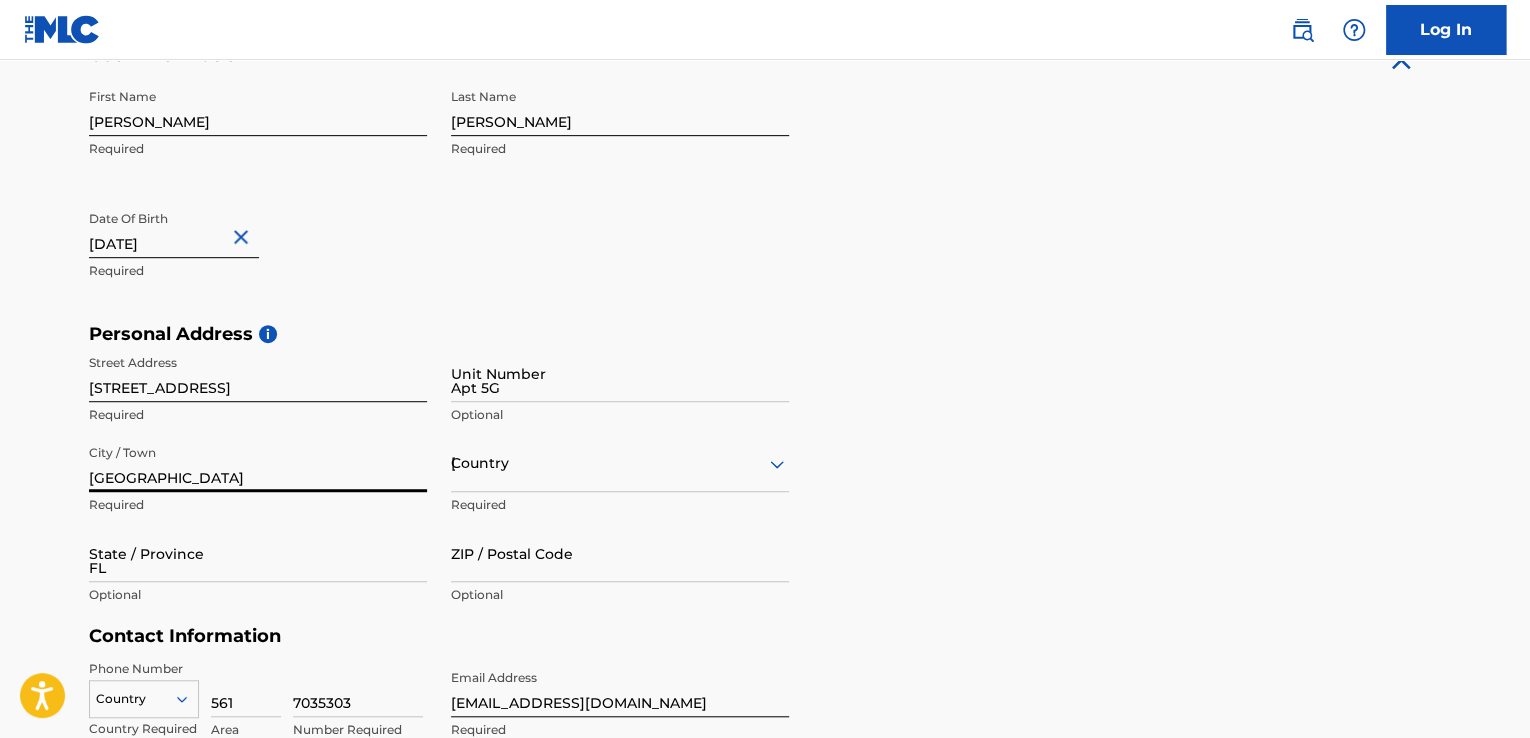 type on "33410" 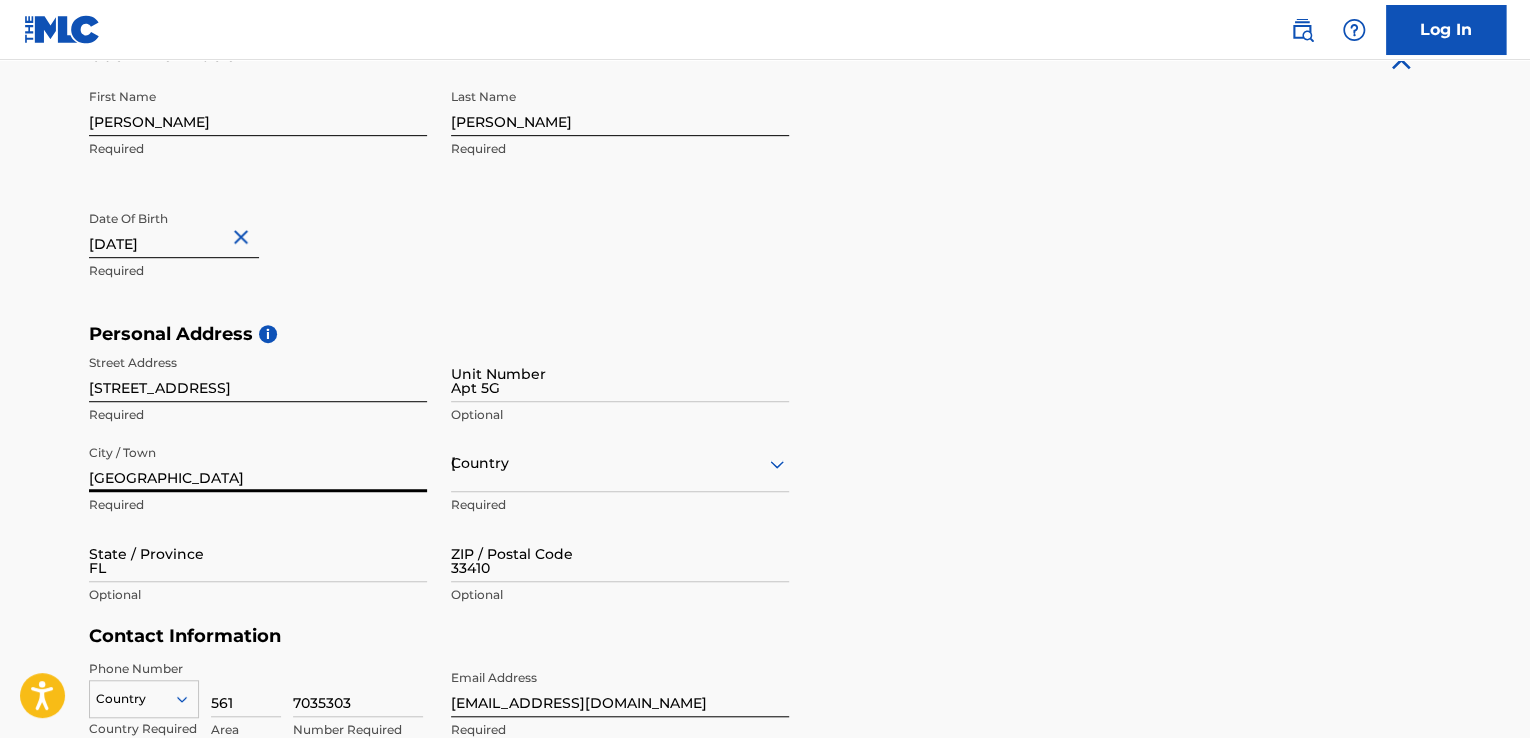 type on "1" 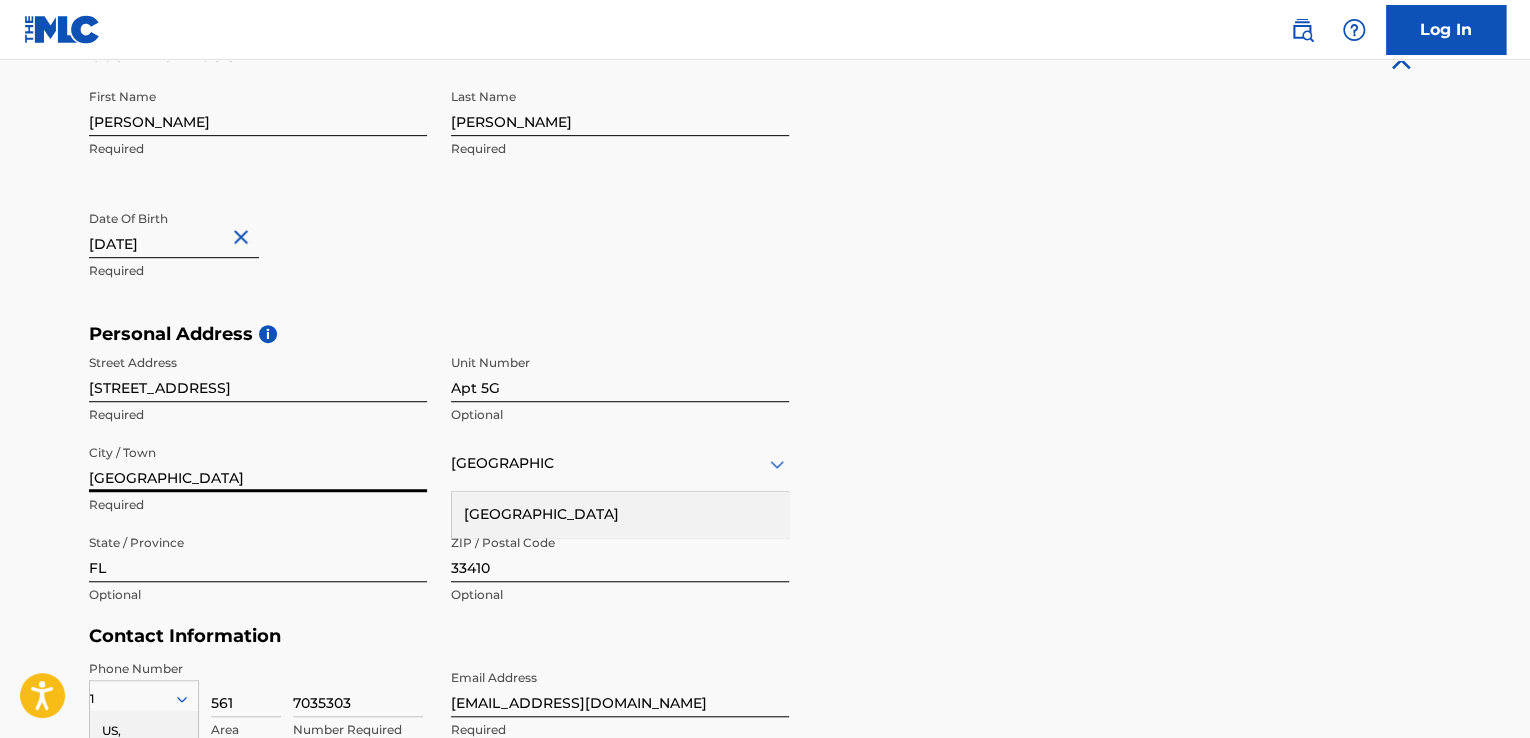 scroll, scrollTop: 697, scrollLeft: 0, axis: vertical 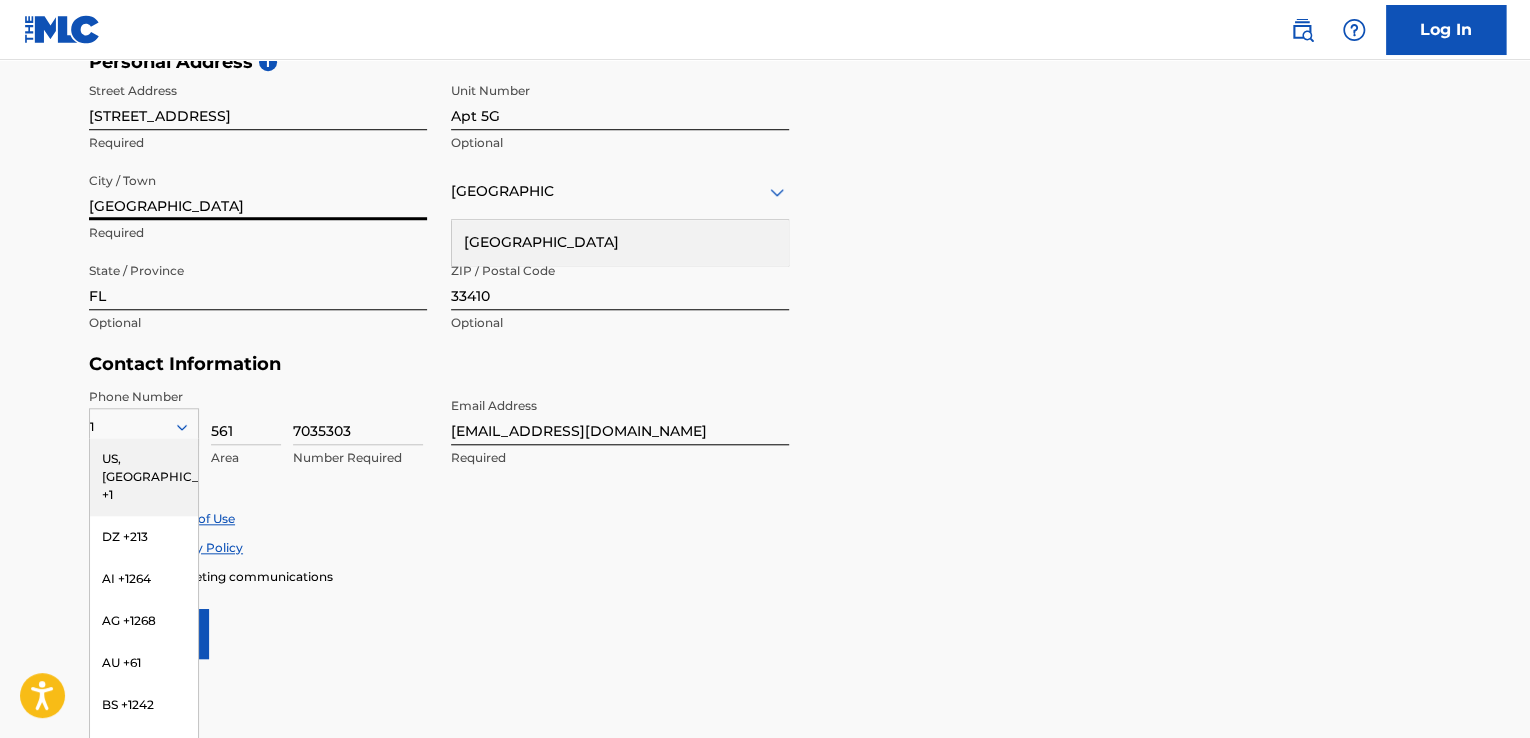 click on "Apt 5G" at bounding box center (620, 101) 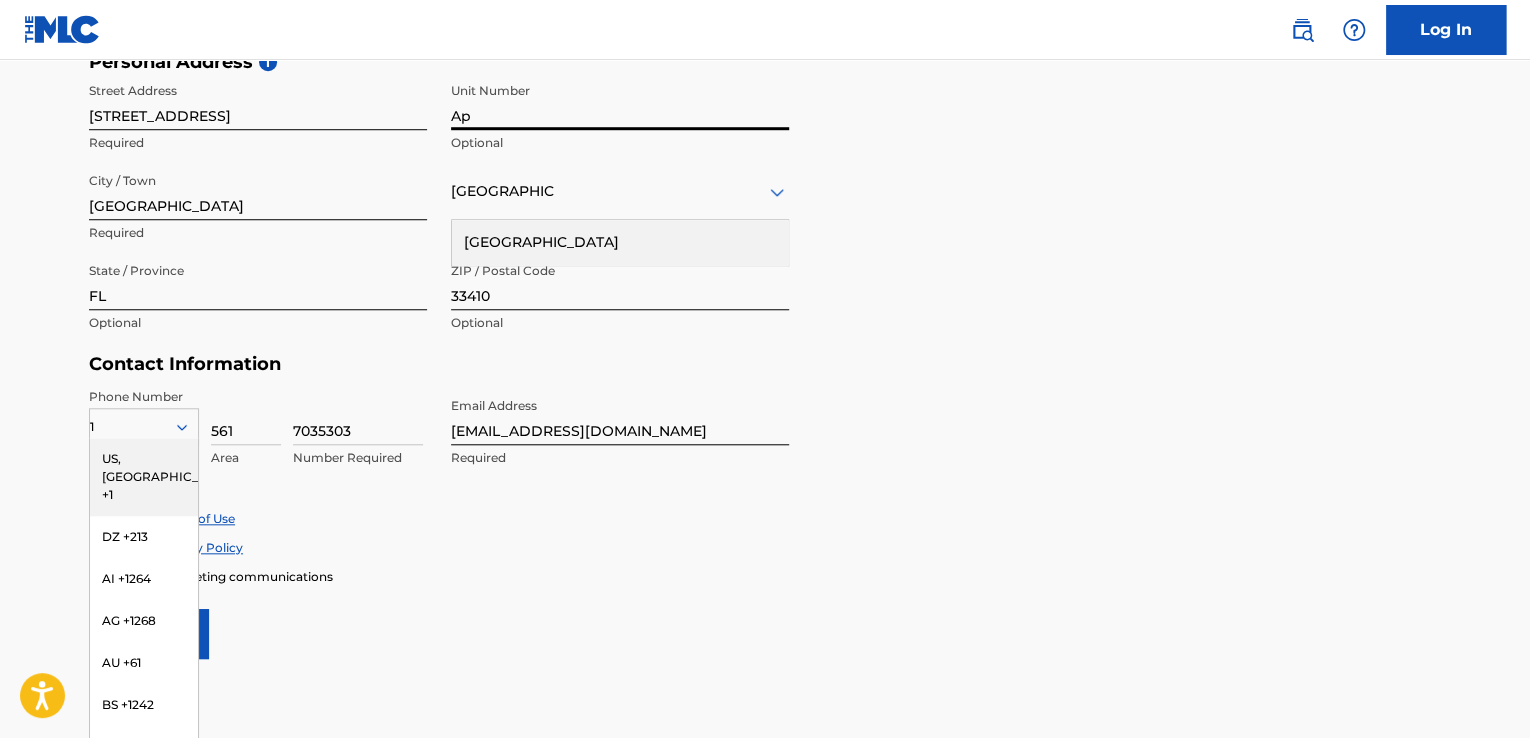 type on "A" 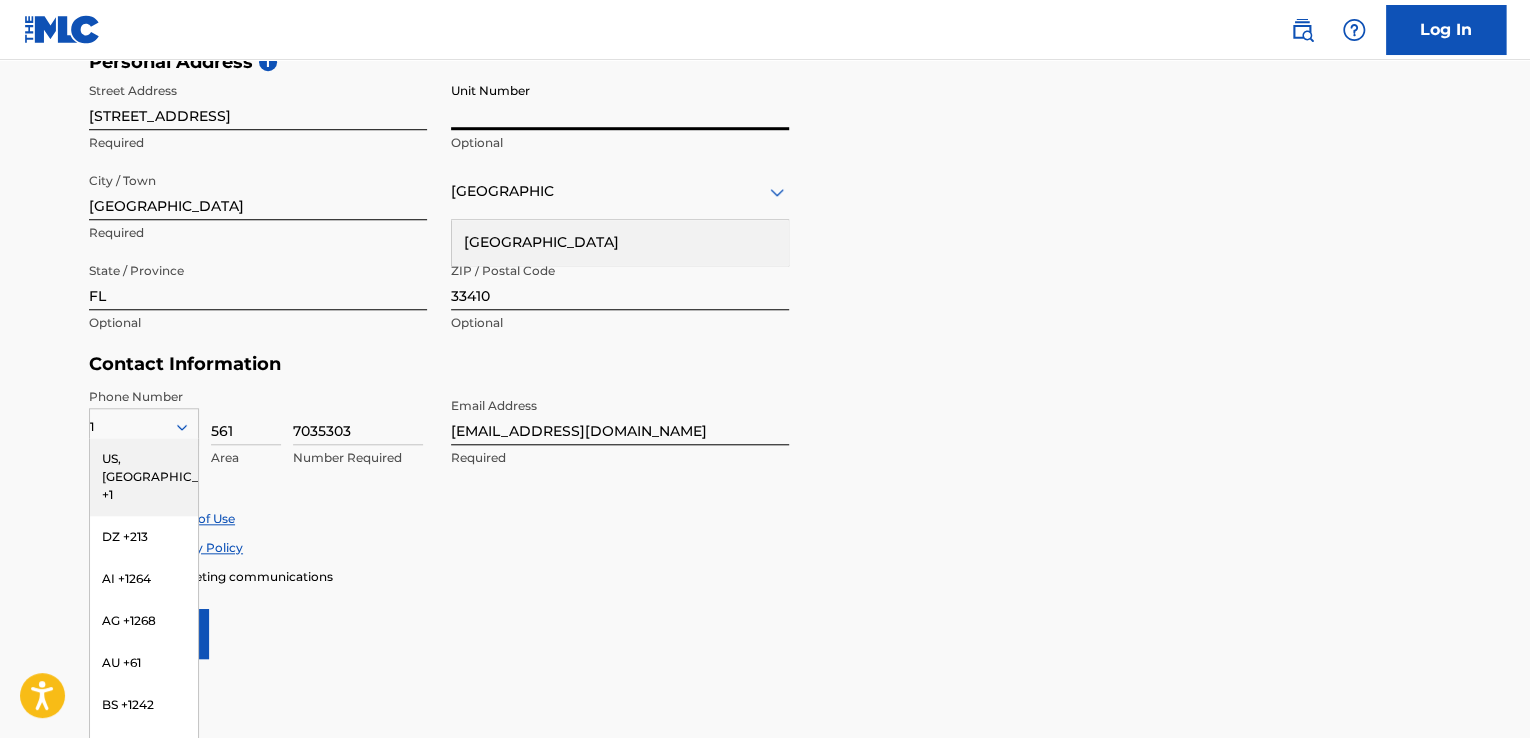 type 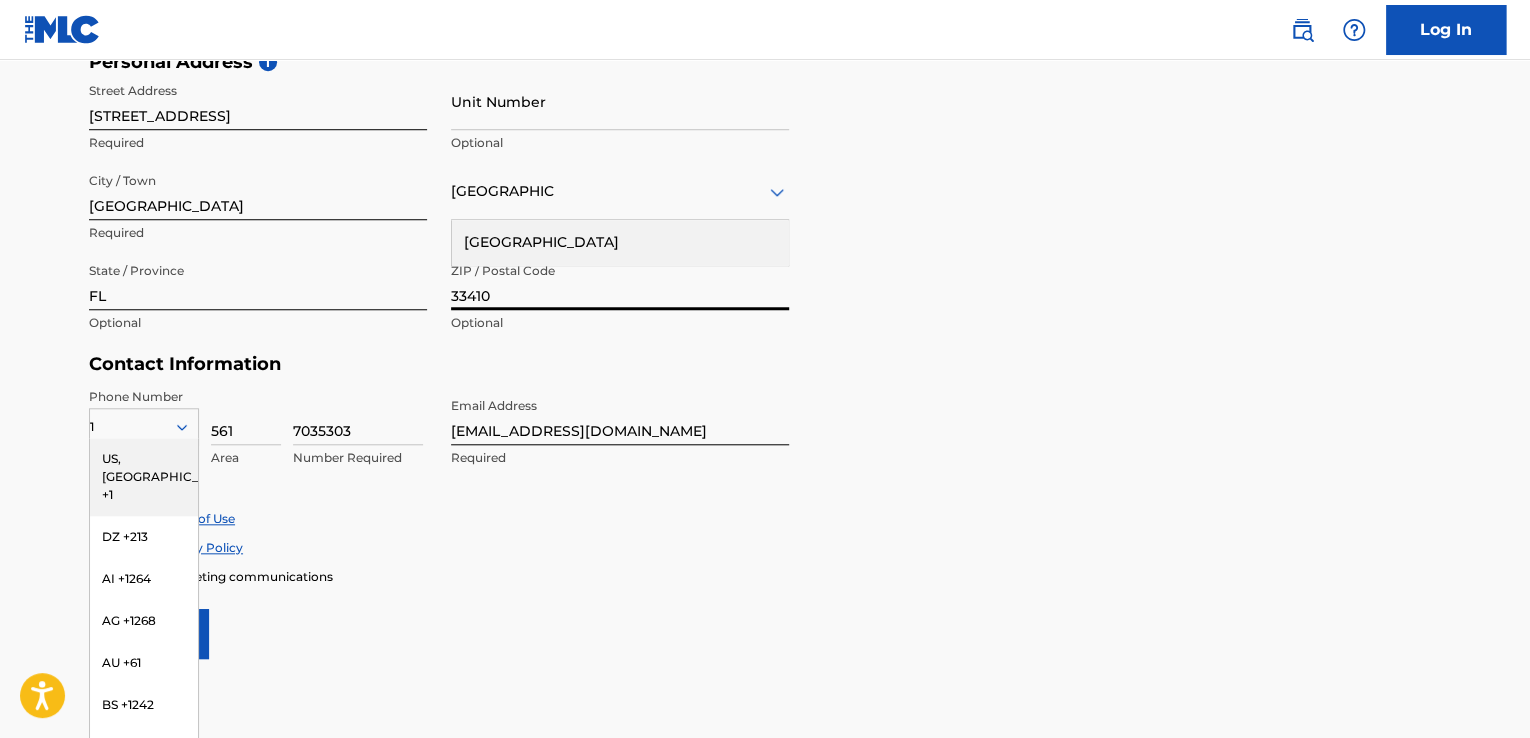 click on "33410" at bounding box center (620, 281) 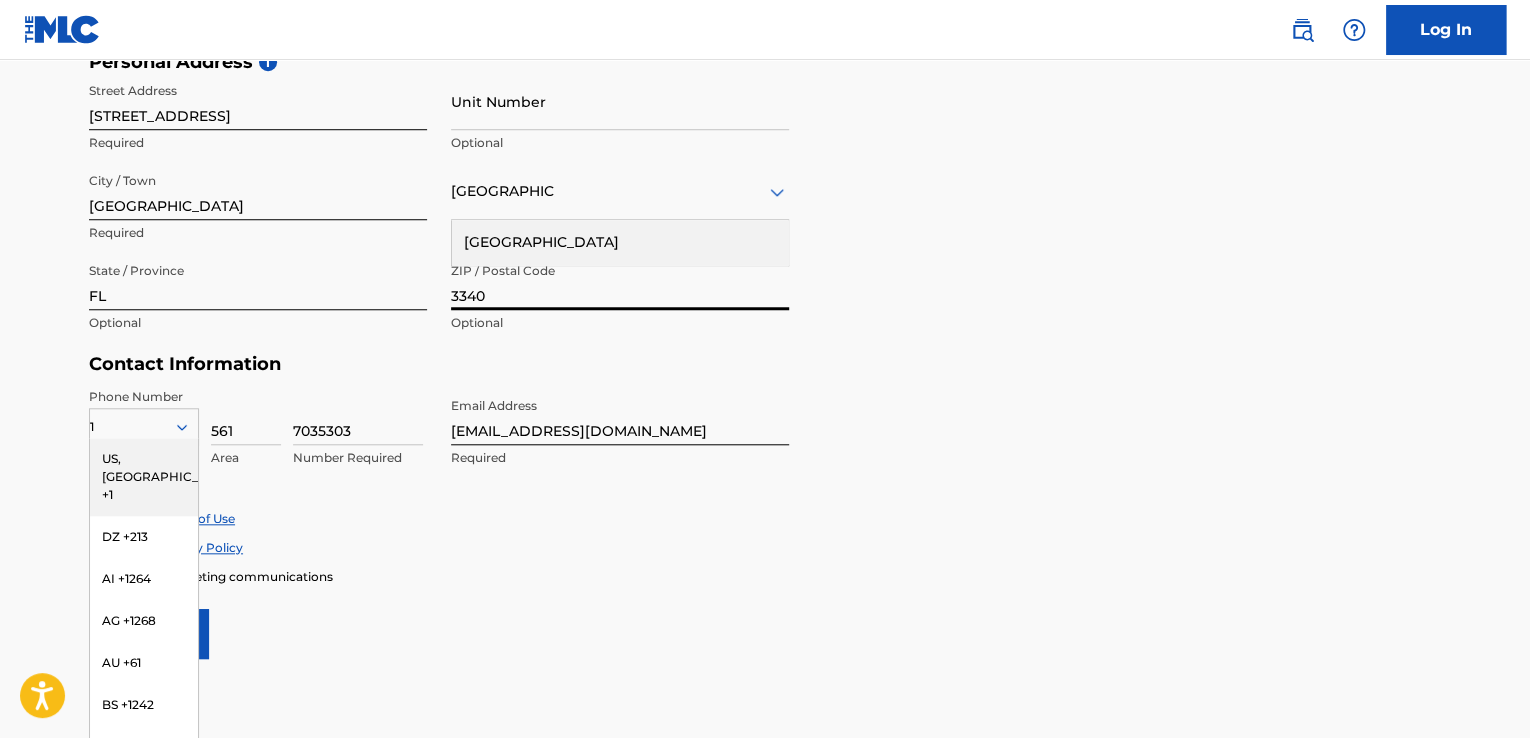 type on "33407" 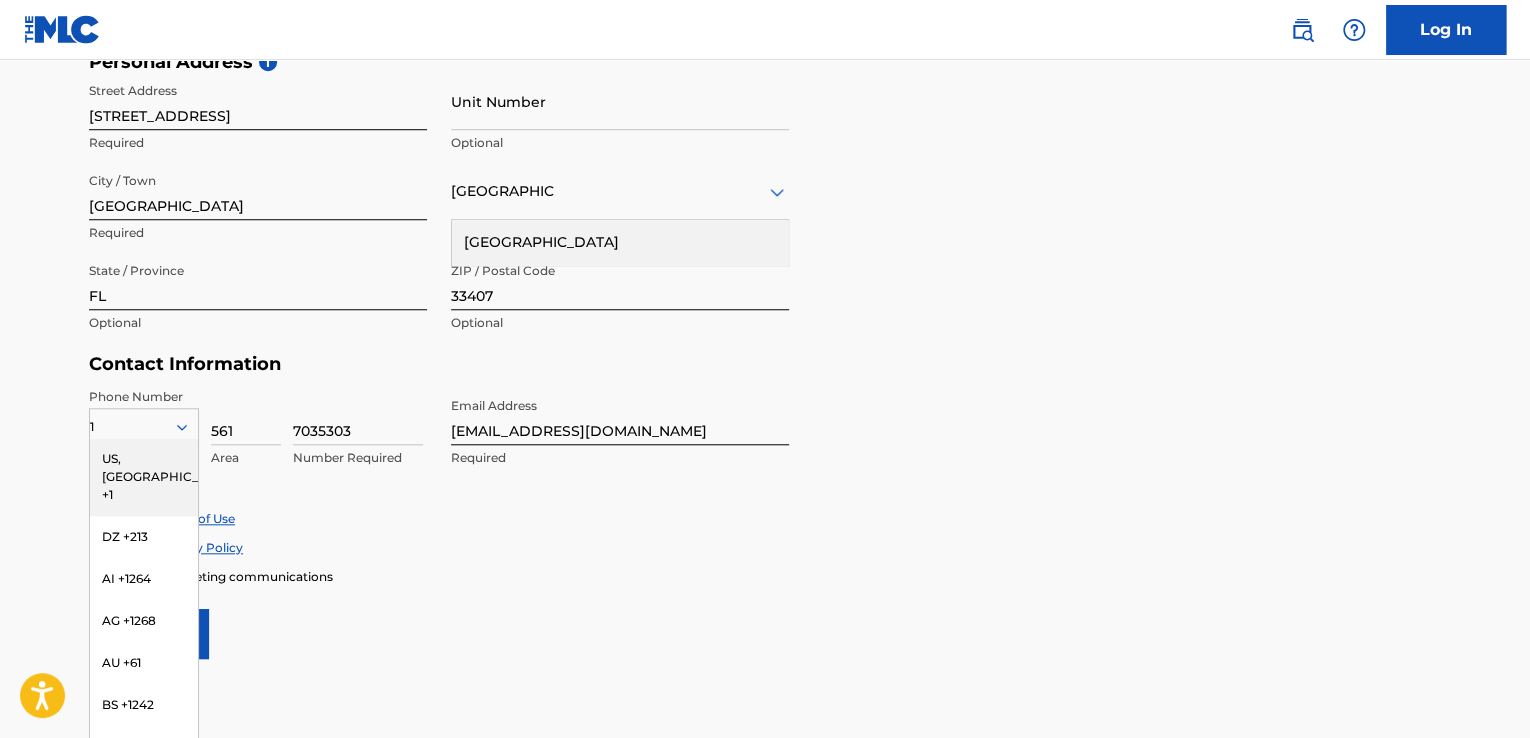 click on "Accept Privacy Policy" at bounding box center (765, 547) 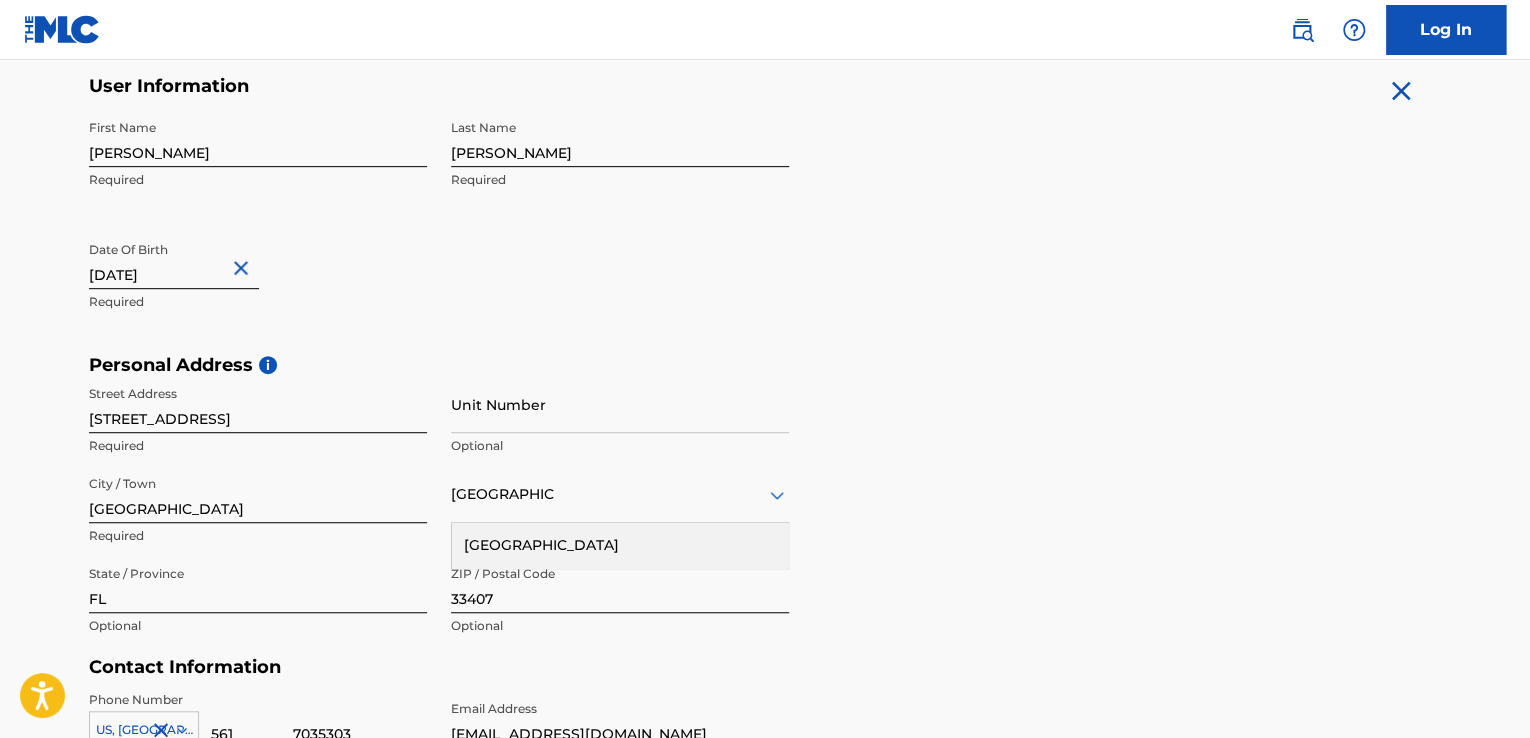 scroll, scrollTop: 297, scrollLeft: 0, axis: vertical 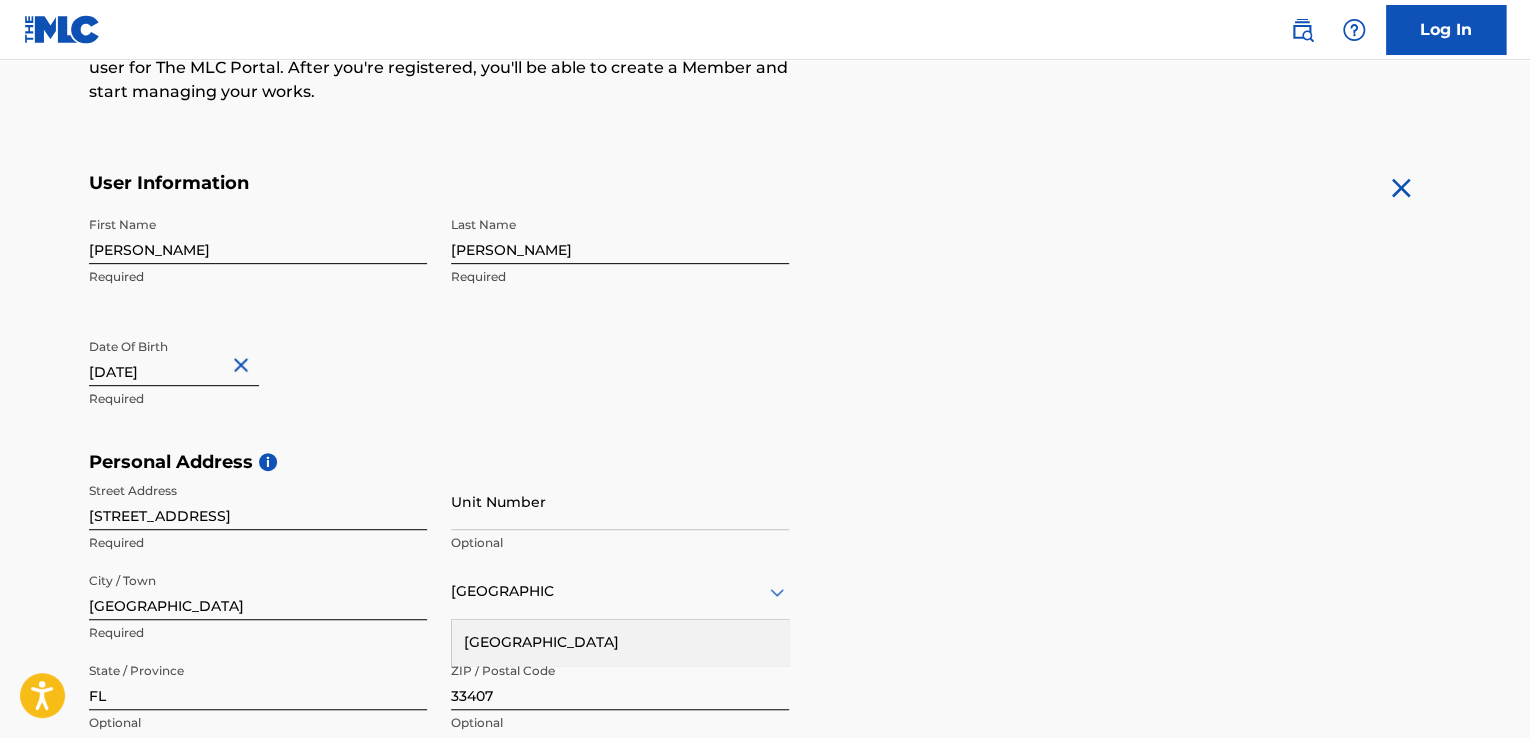 click on "[DATE]" at bounding box center (174, 357) 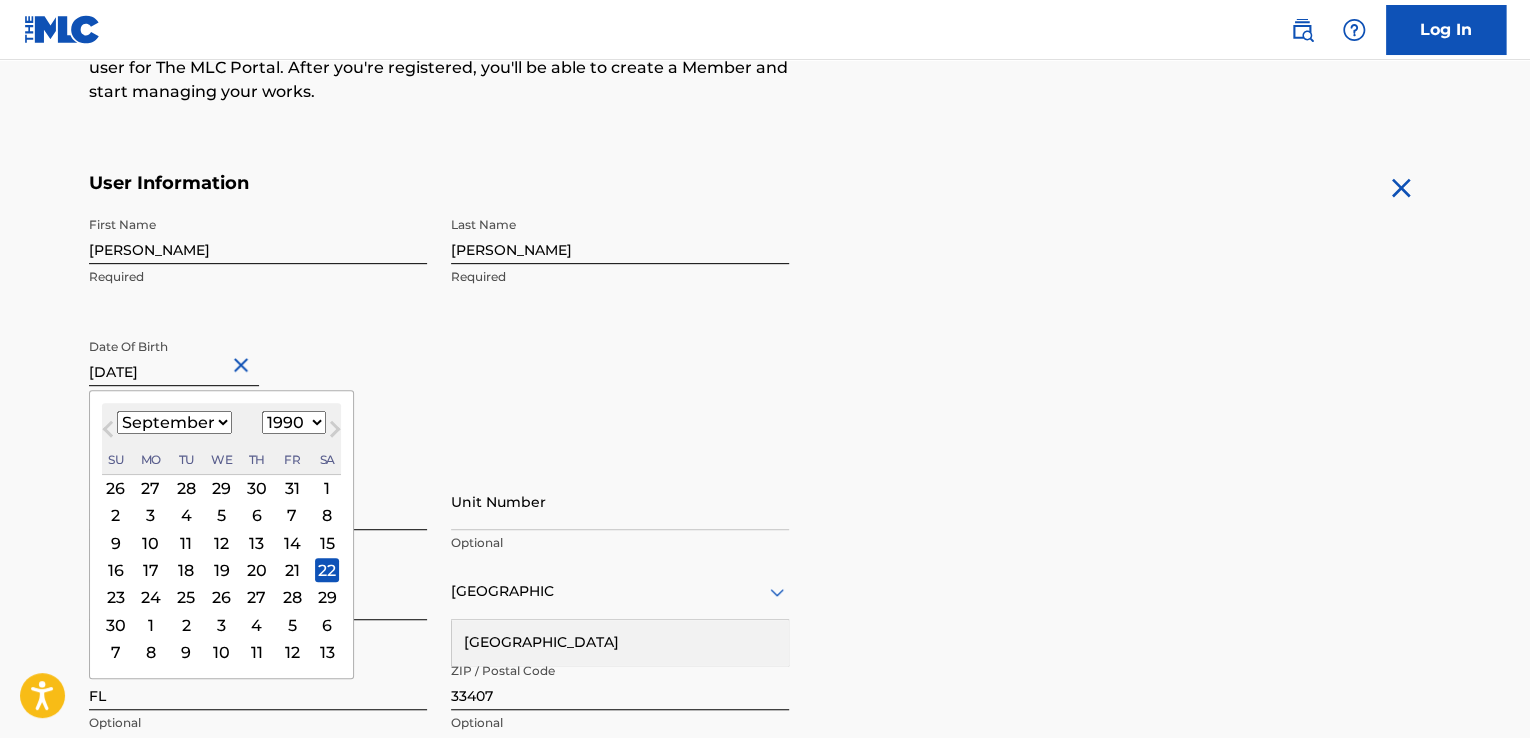 click on "January February March April May June July August September October November December" at bounding box center (174, 422) 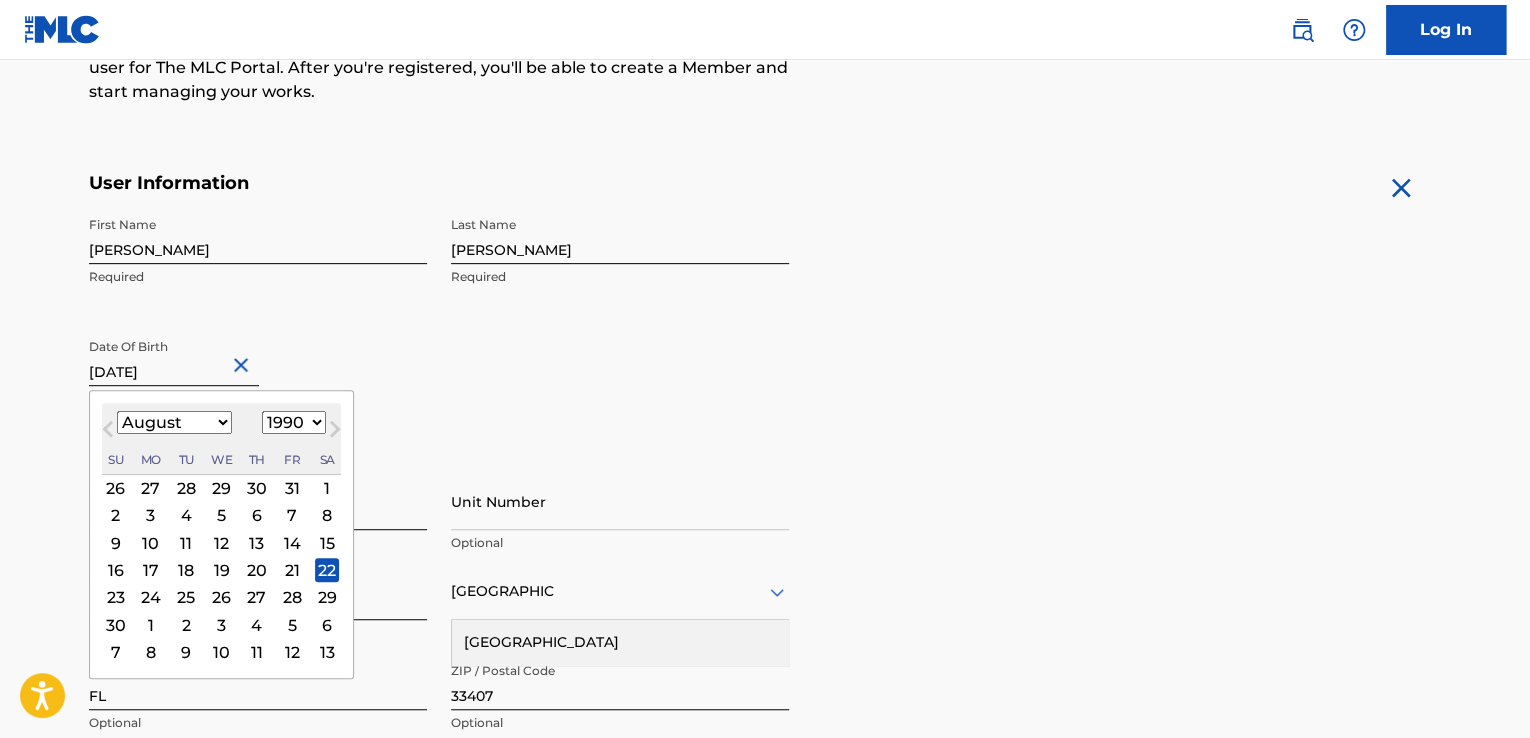 click on "January February March April May June July August September October November December" at bounding box center (174, 422) 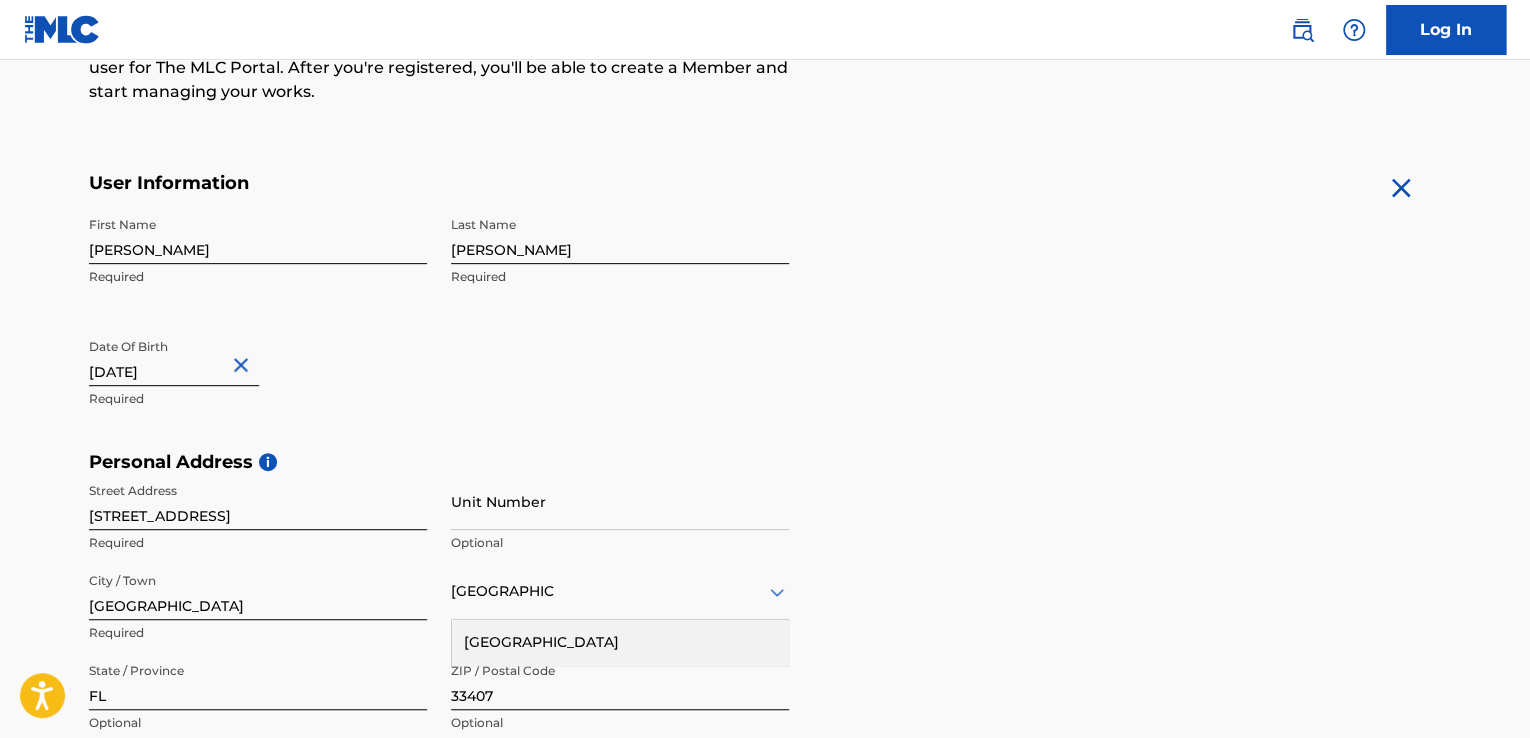 click on "First Name [PERSON_NAME] Required Last Name [PERSON_NAME] Required Date Of Birth [DEMOGRAPHIC_DATA] Required" at bounding box center [439, 329] 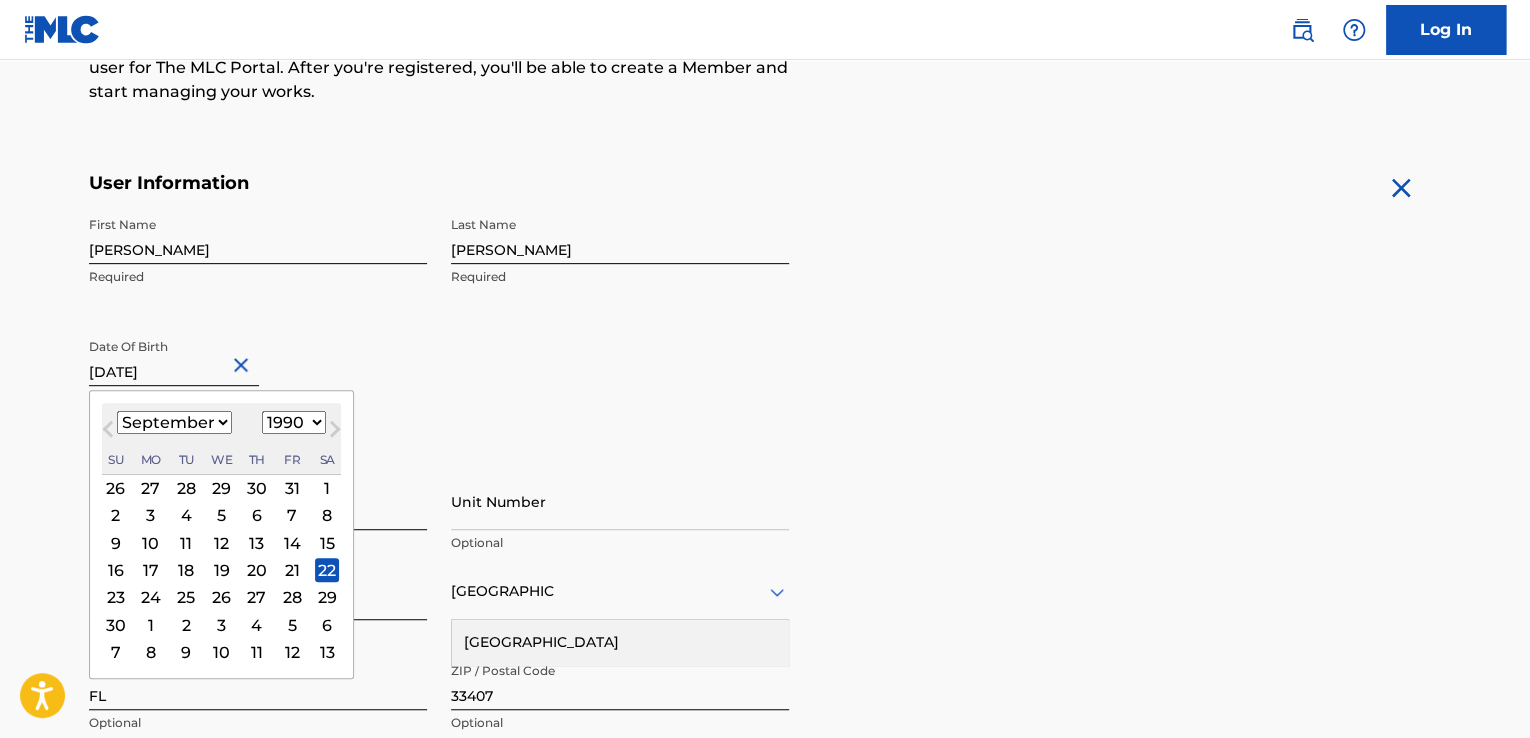 click on "[DATE]" at bounding box center [174, 357] 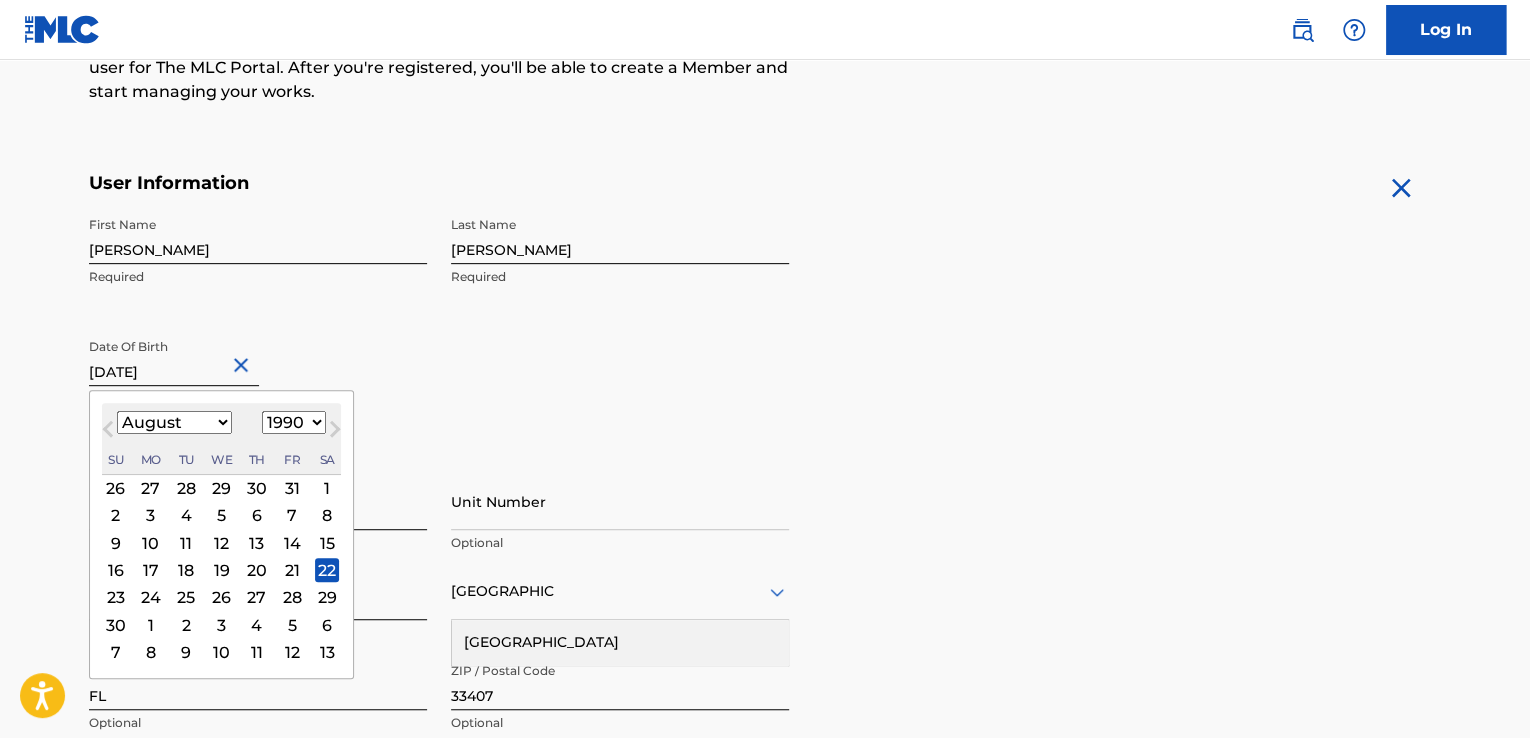 click on "January February March April May June July August September October November December" at bounding box center (174, 422) 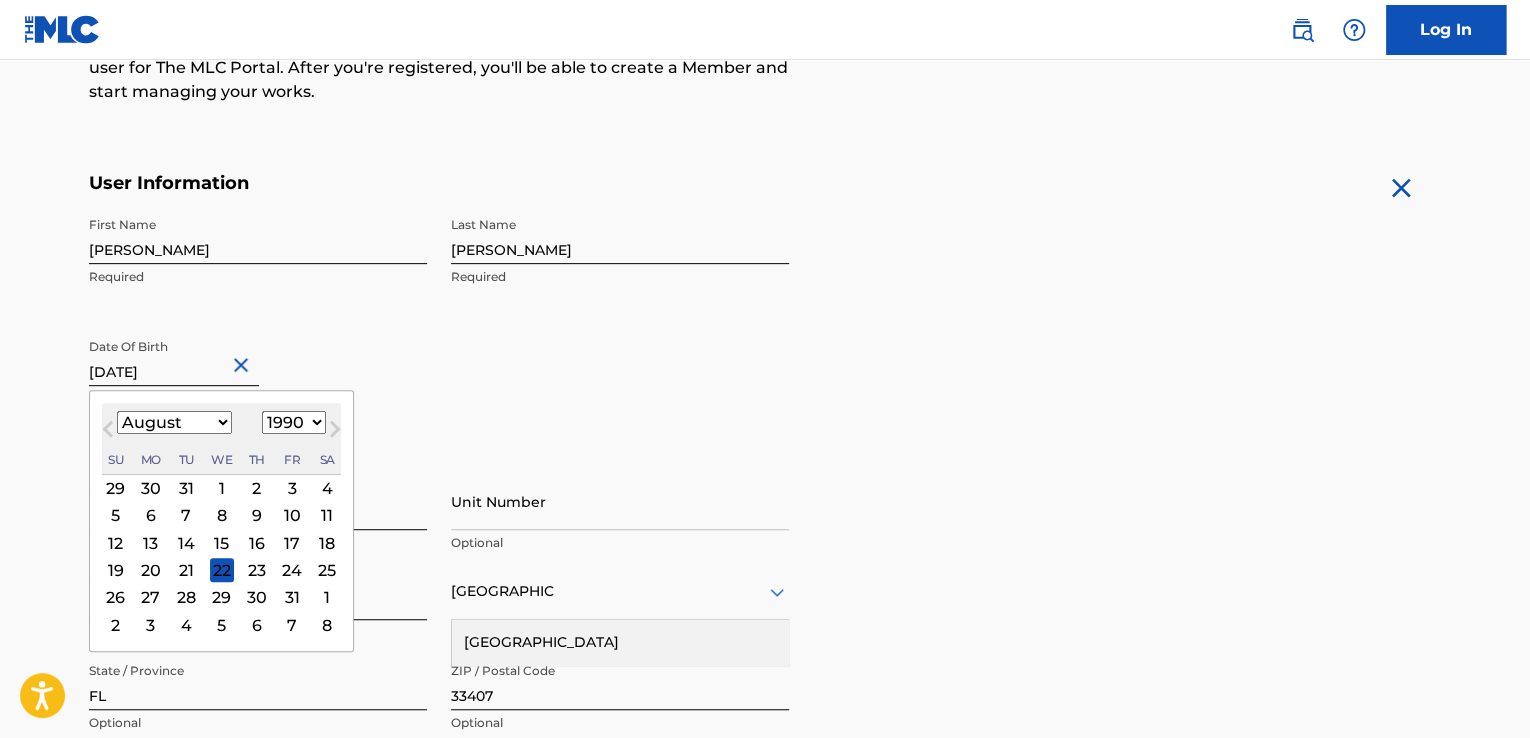 click on "22" at bounding box center (222, 570) 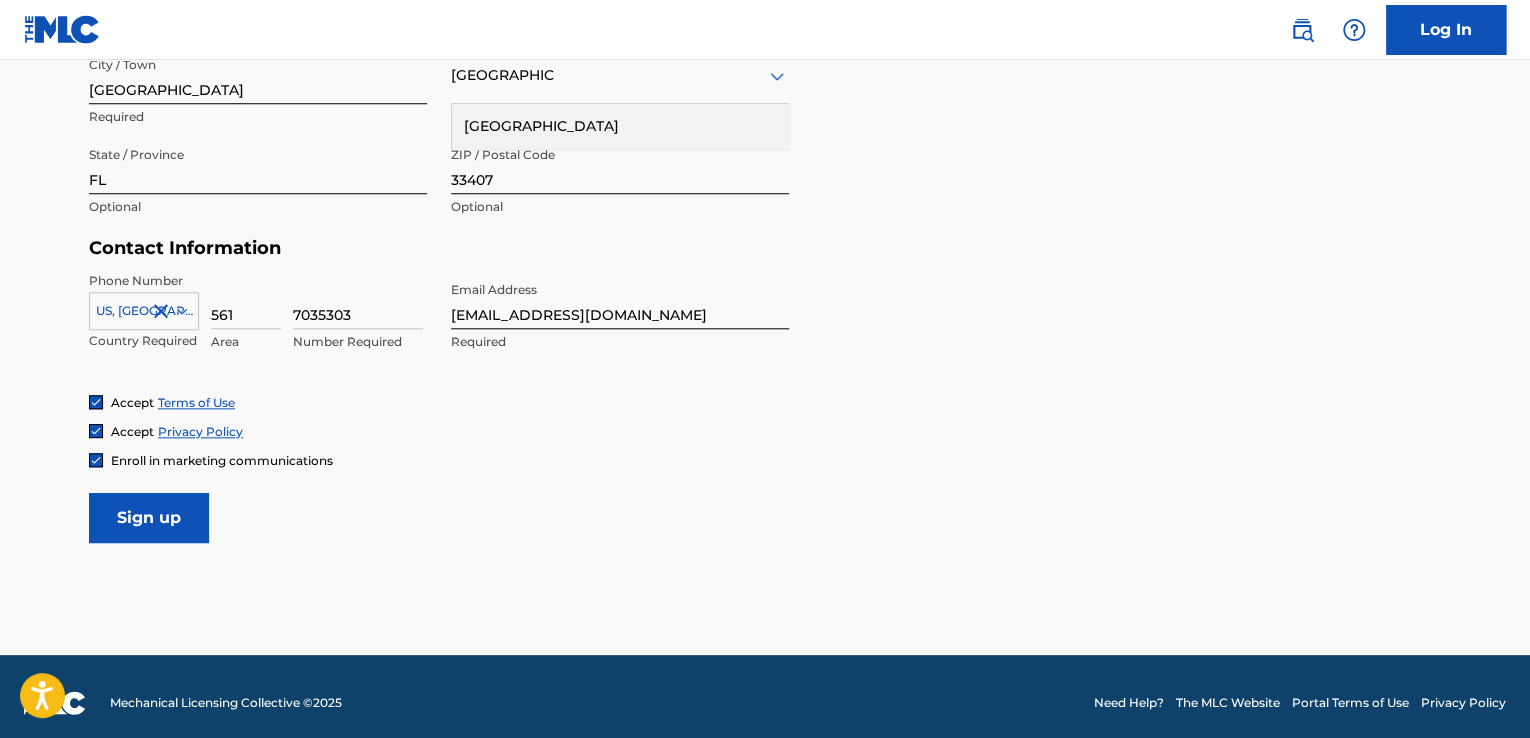 scroll, scrollTop: 825, scrollLeft: 0, axis: vertical 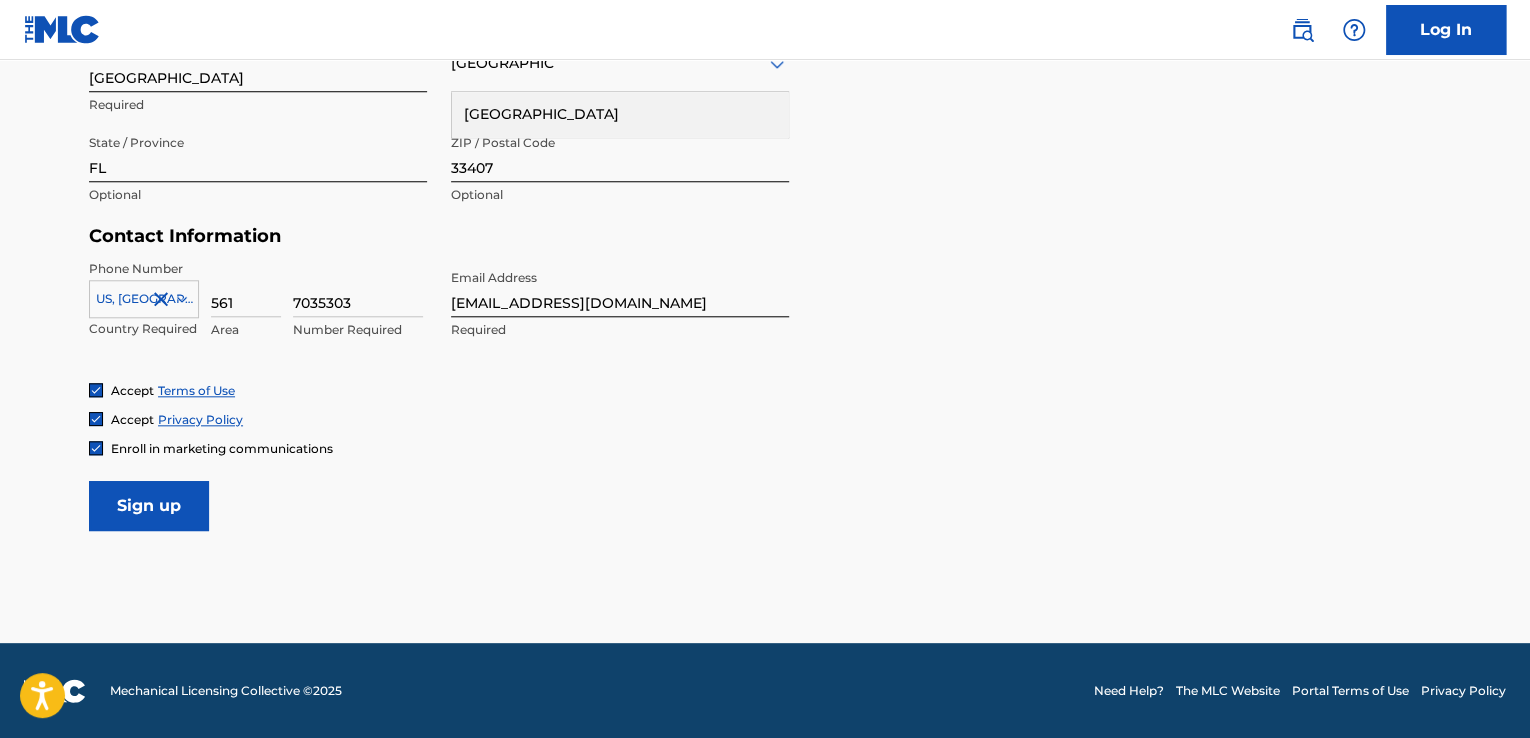 click on "Sign up" at bounding box center [149, 506] 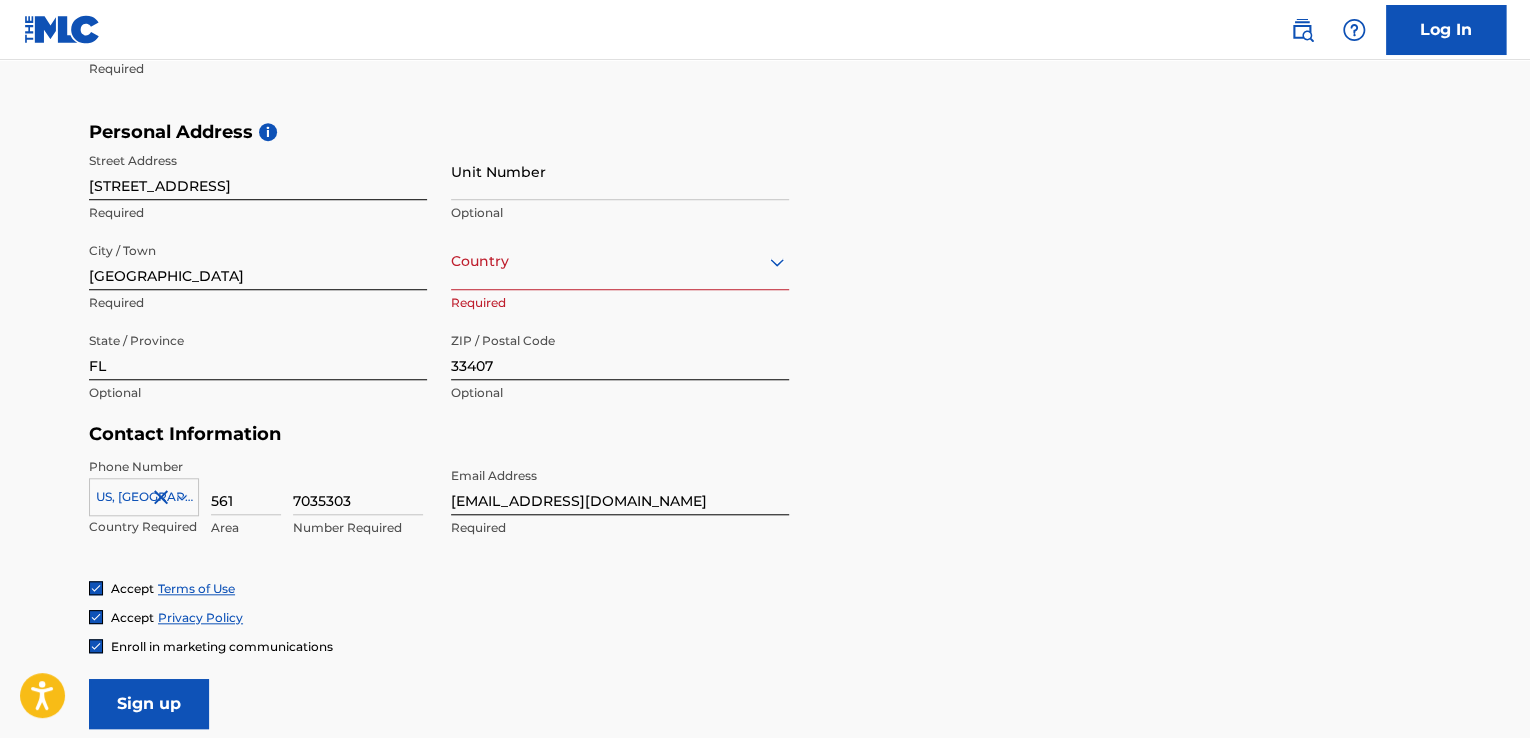 scroll, scrollTop: 525, scrollLeft: 0, axis: vertical 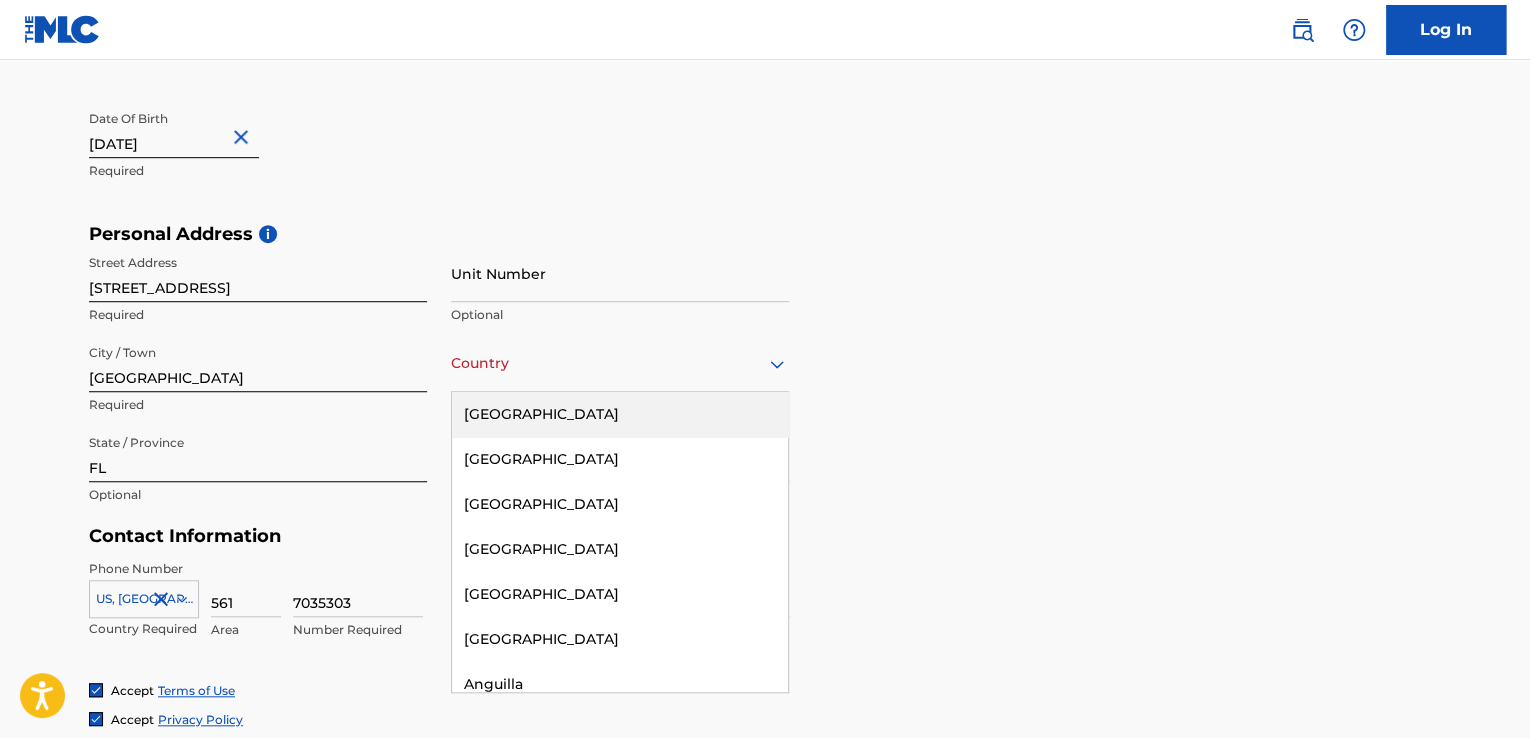 click at bounding box center [620, 363] 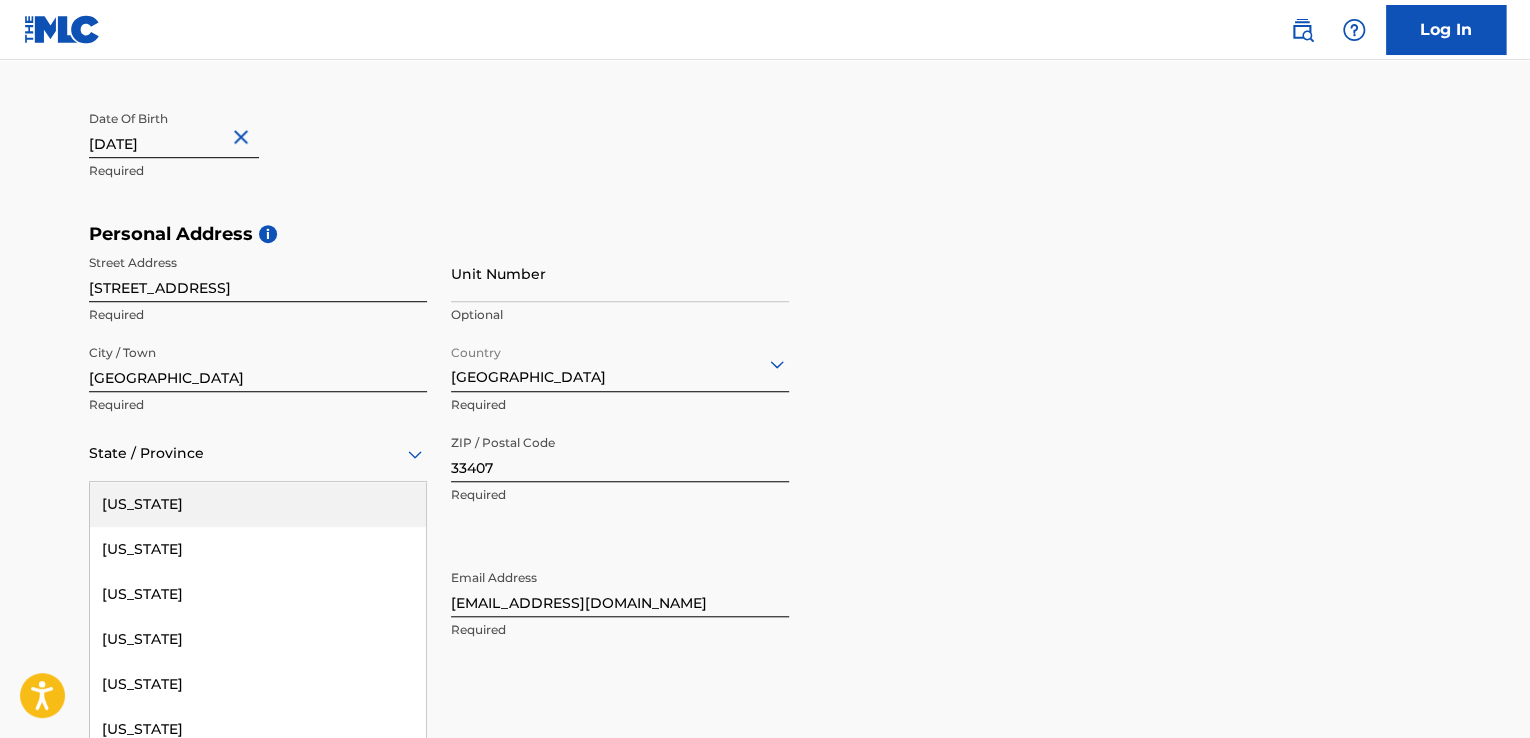 click on "57 results available. Use Up and Down to choose options, press Enter to select the currently focused option, press Escape to exit the menu, press Tab to select the option and exit the menu. State / Province [US_STATE] [US_STATE] [US_STATE] [US_STATE] [US_STATE] [US_STATE] [US_STATE] [US_STATE] [US_STATE] [GEOGRAPHIC_DATA][US_STATE][GEOGRAPHIC_DATA] [US_STATE] [US_STATE] [US_STATE] [US_STATE] [US_STATE] [US_STATE] [US_STATE] [US_STATE] [US_STATE] [US_STATE] [US_STATE] [US_STATE] [US_STATE] [US_STATE] [US_STATE] [US_STATE] [US_STATE] [US_STATE] [US_STATE] [US_STATE] [US_STATE] [US_STATE] [US_STATE] [US_STATE] [US_STATE] [US_STATE] [US_STATE] [US_STATE] [US_STATE] [US_STATE] [US_STATE] [US_STATE] [US_STATE] [US_STATE] [US_STATE] [US_STATE] [US_STATE] [US_STATE] [US_STATE] [US_STATE] [US_STATE] [GEOGRAPHIC_DATA], [GEOGRAPHIC_DATA] [US_STATE][PERSON_NAME][US_STATE] [US_STATE][PERSON_NAME] [US_STATE] [US_STATE]" at bounding box center (258, 453) 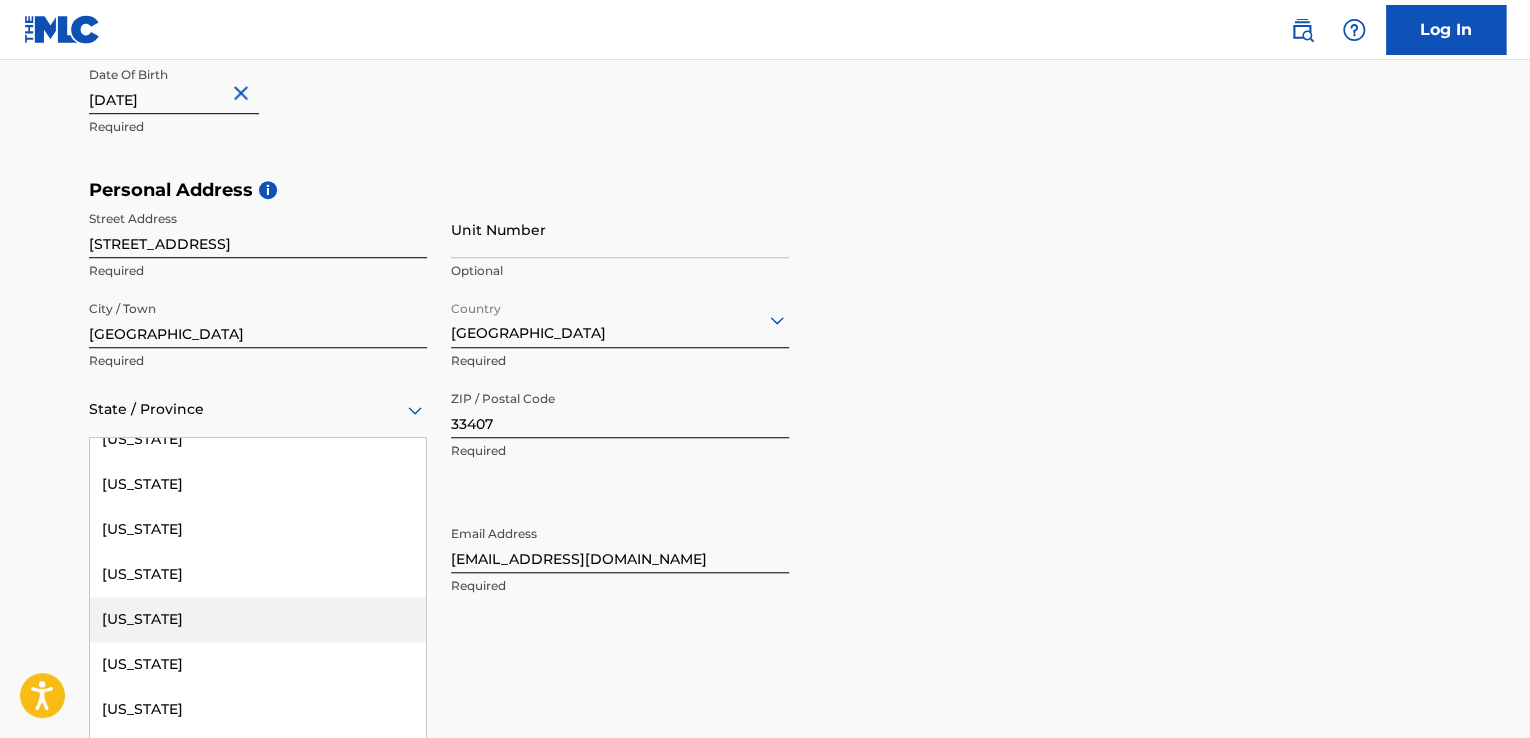 scroll, scrollTop: 400, scrollLeft: 0, axis: vertical 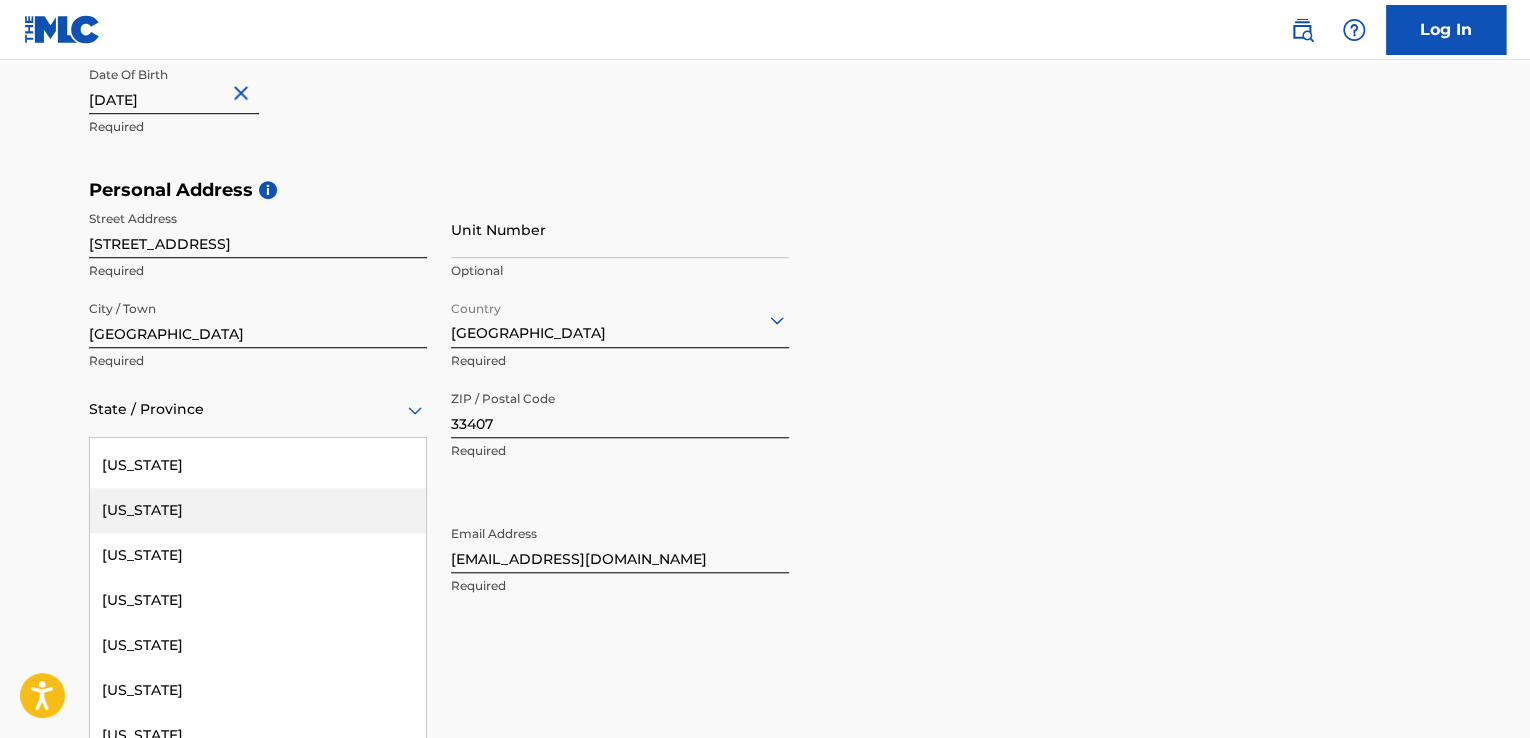 click on "[US_STATE]" at bounding box center (258, 510) 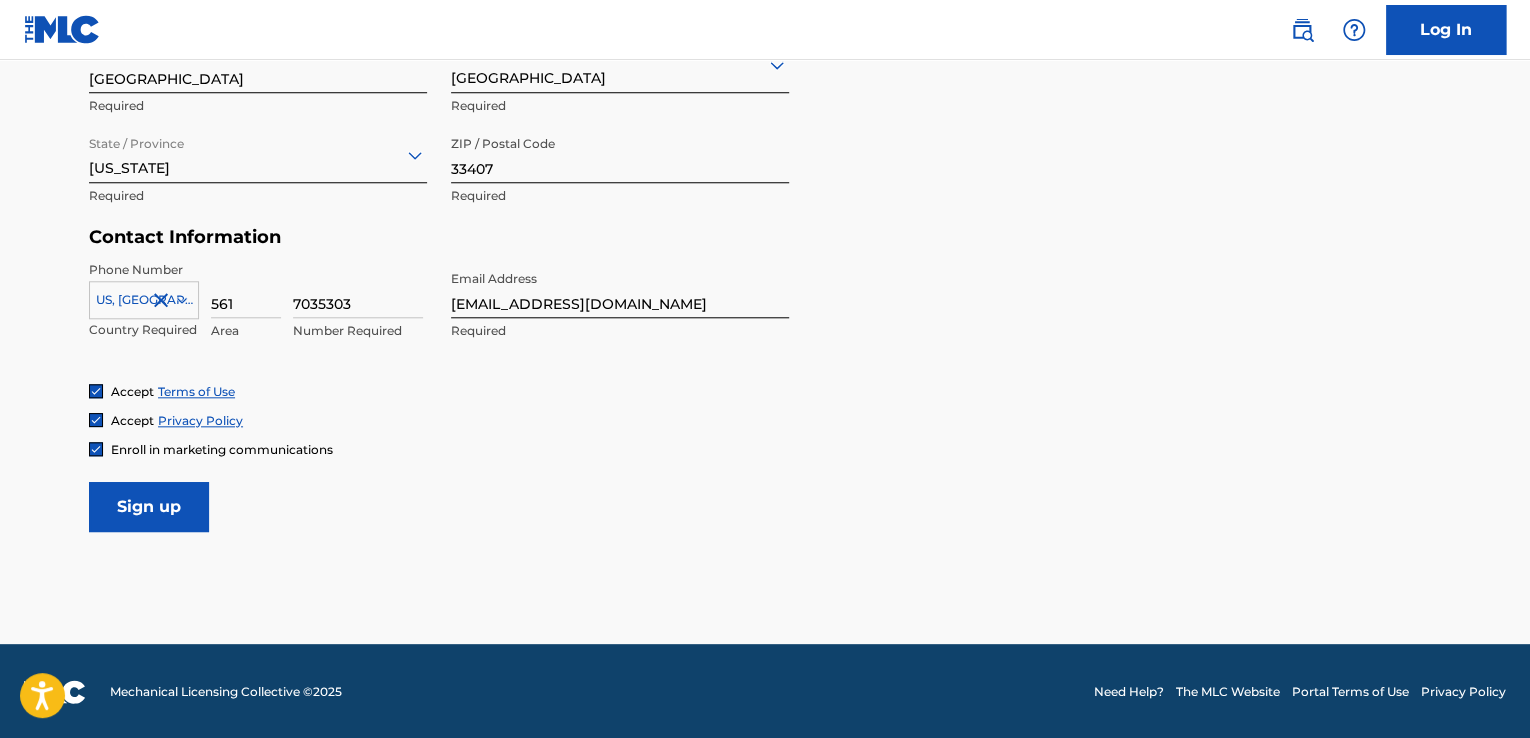 scroll, scrollTop: 825, scrollLeft: 0, axis: vertical 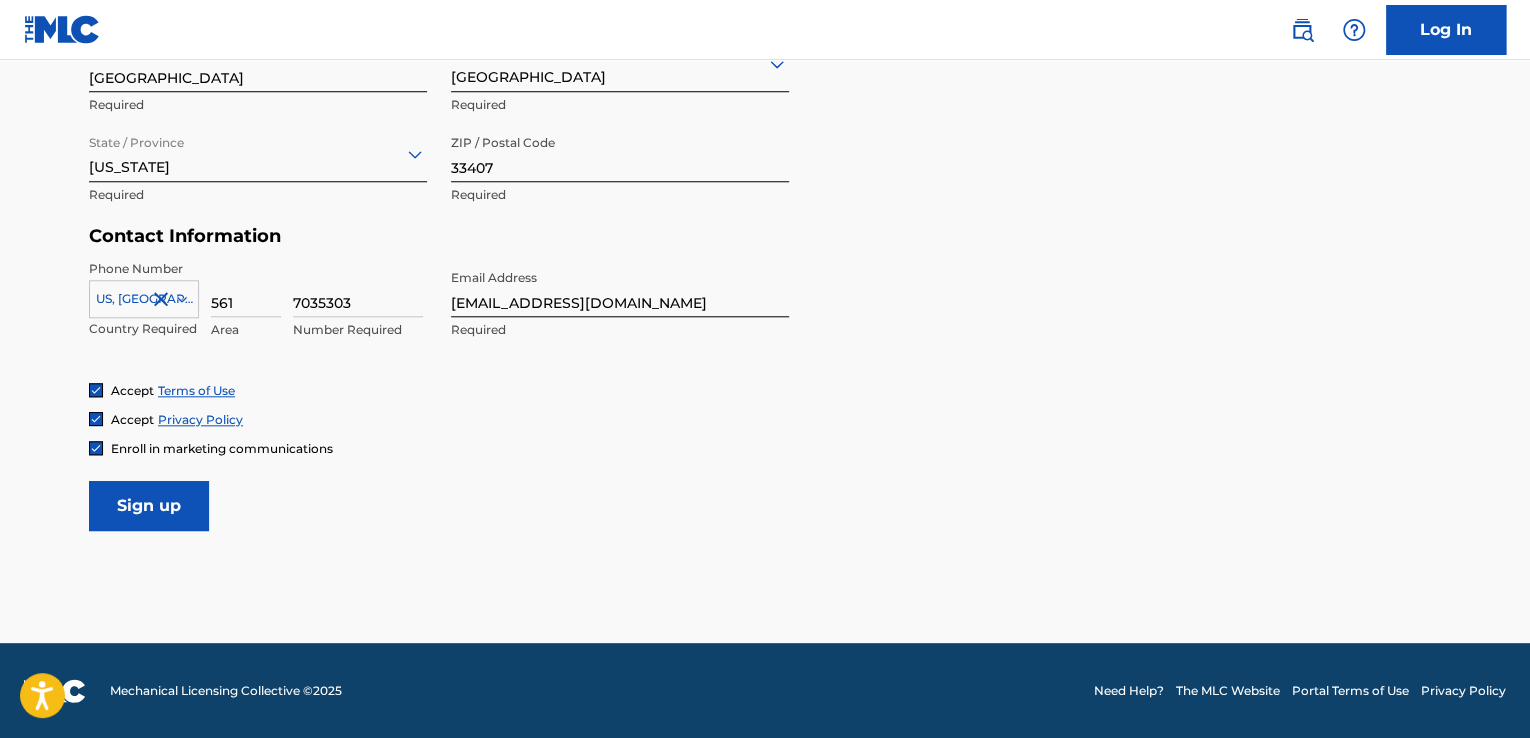 click on "Sign up" at bounding box center [149, 506] 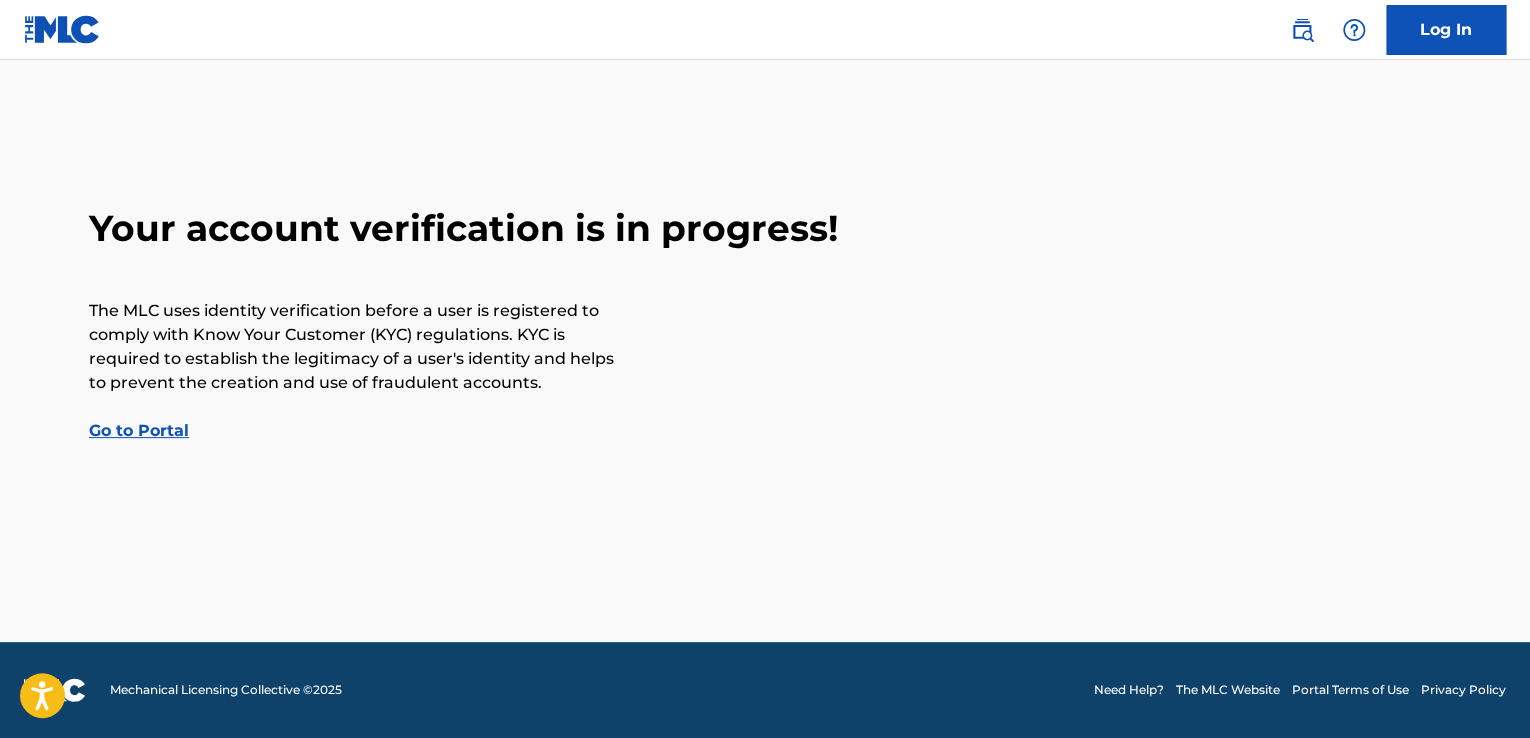 scroll, scrollTop: 0, scrollLeft: 0, axis: both 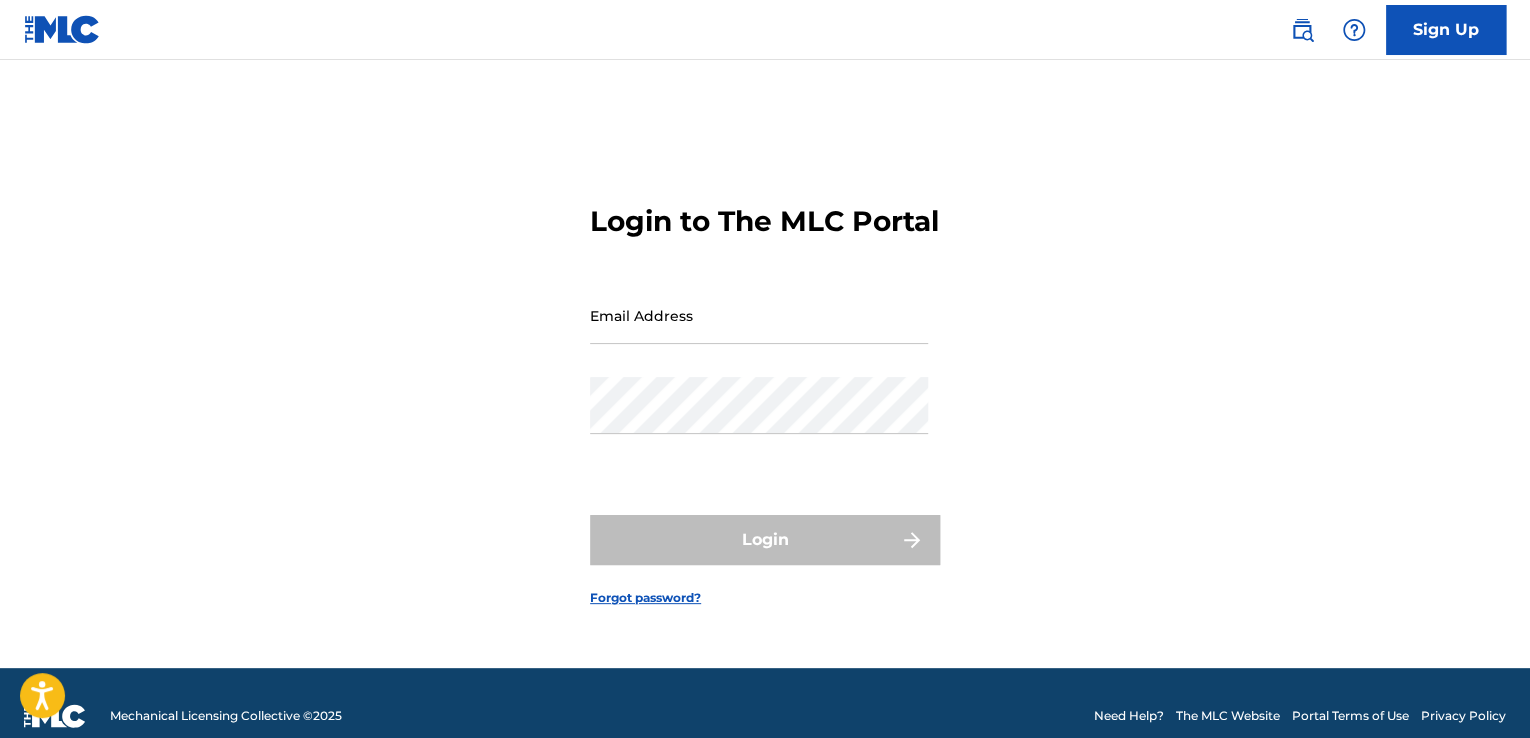 click on "Email Address" at bounding box center (759, 315) 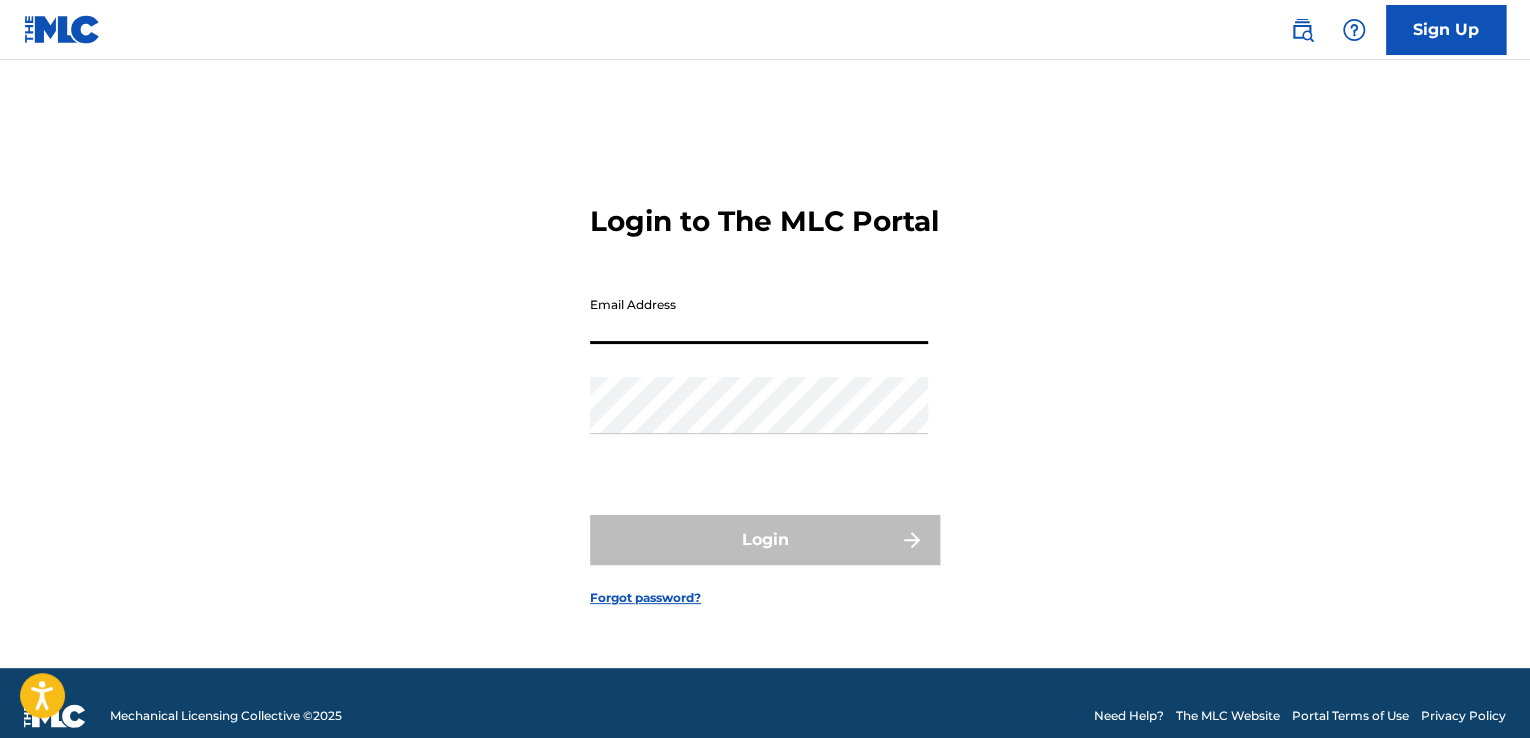 click on "Email Address" at bounding box center (759, 315) 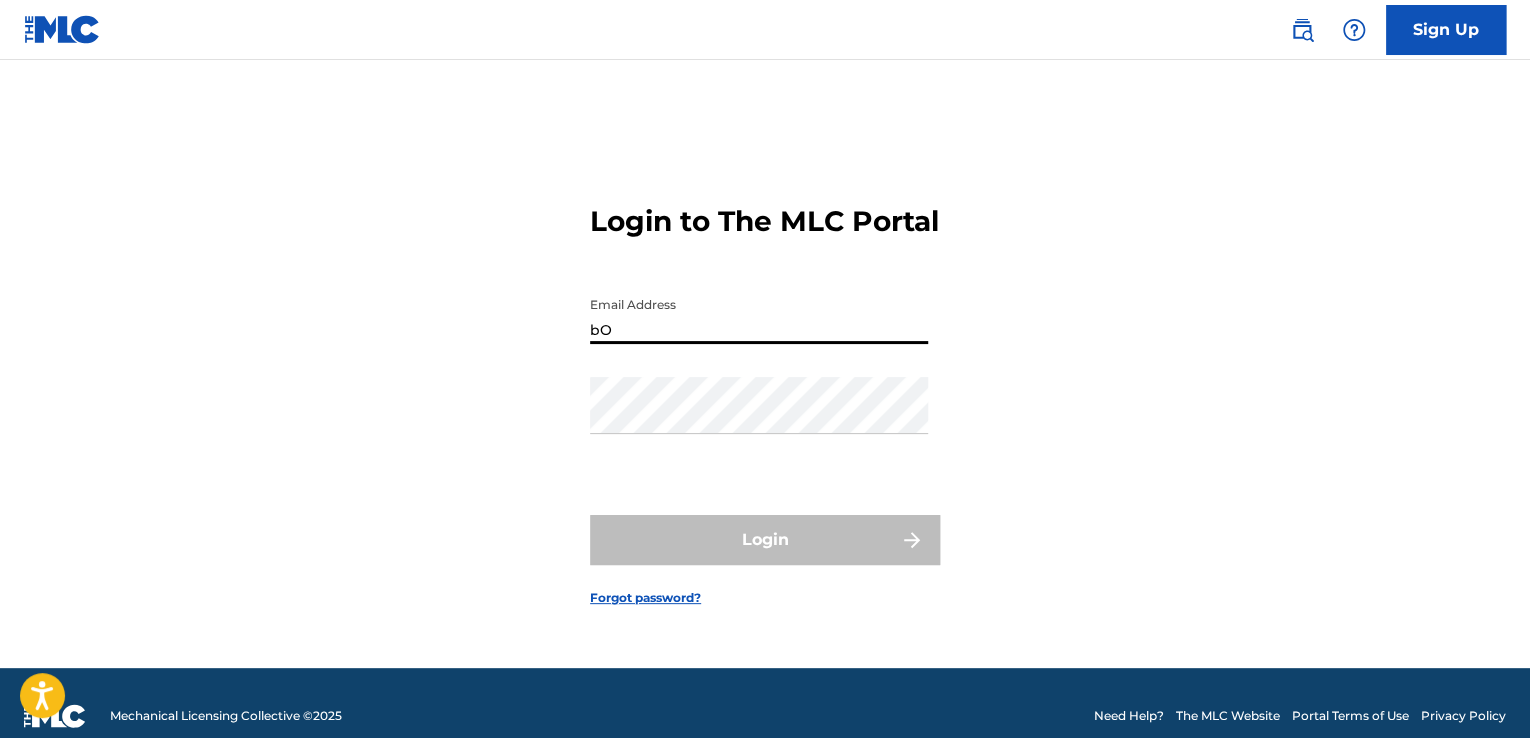 type on "b" 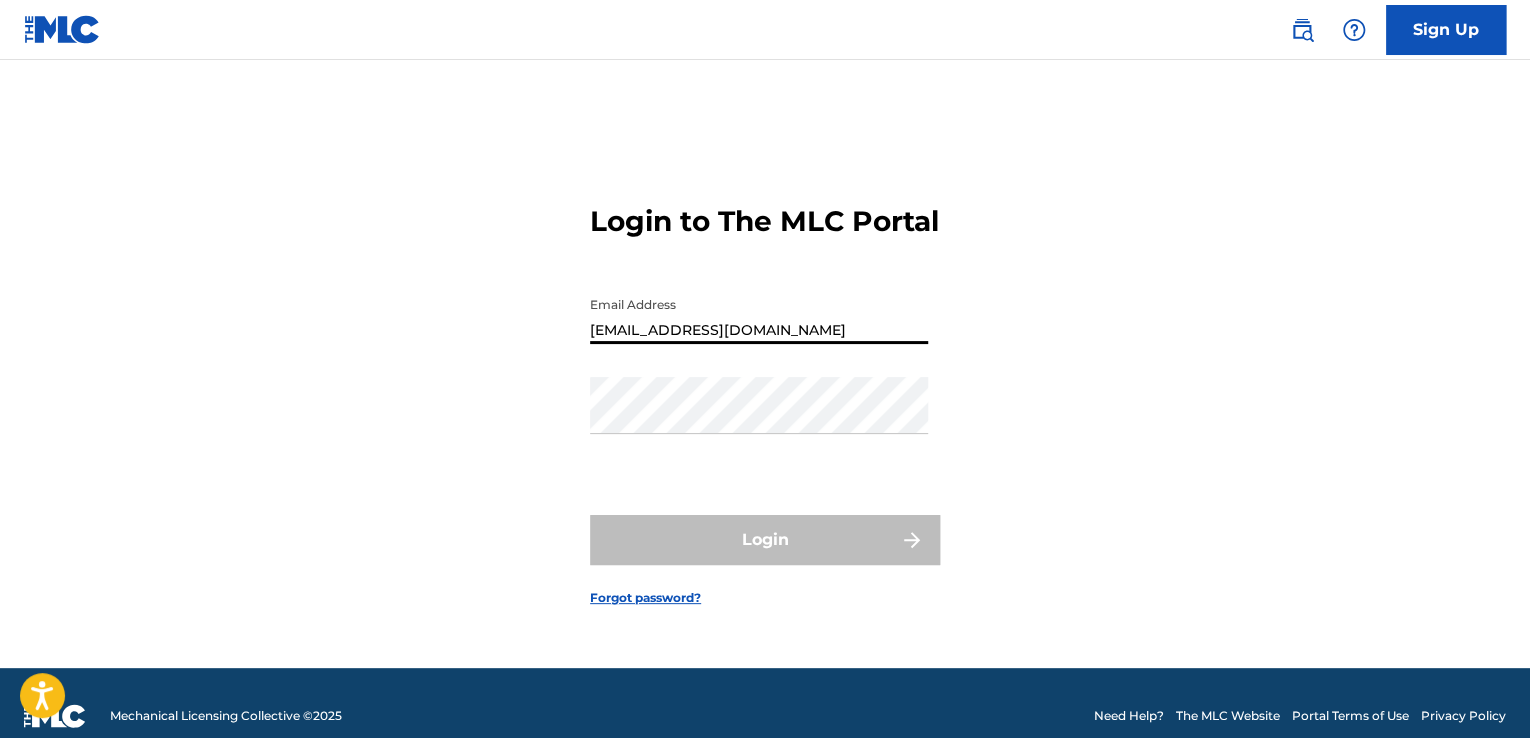 type on "[EMAIL_ADDRESS][DOMAIN_NAME]" 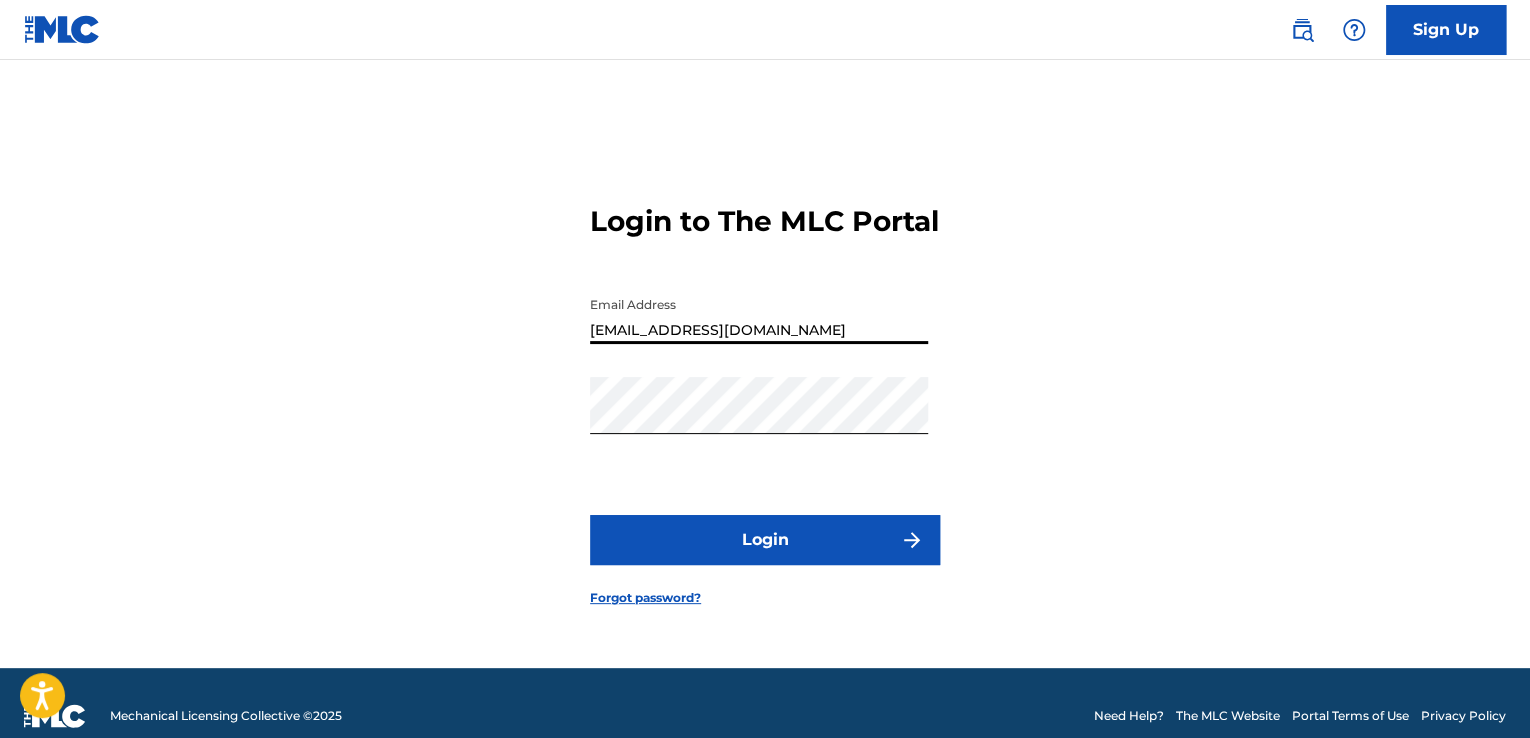 click on "[EMAIL_ADDRESS][DOMAIN_NAME]" at bounding box center [759, 315] 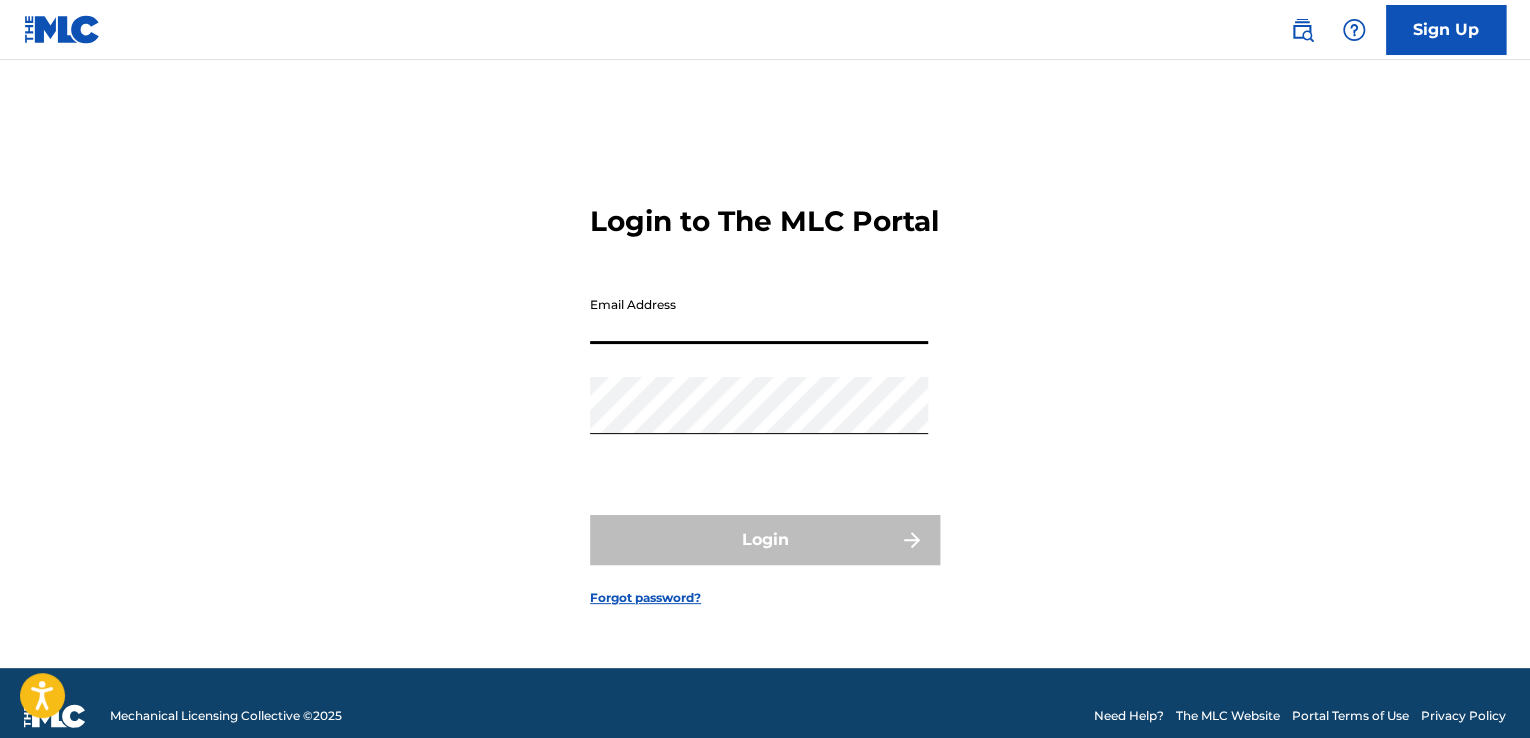 click on "Email Address" at bounding box center [759, 315] 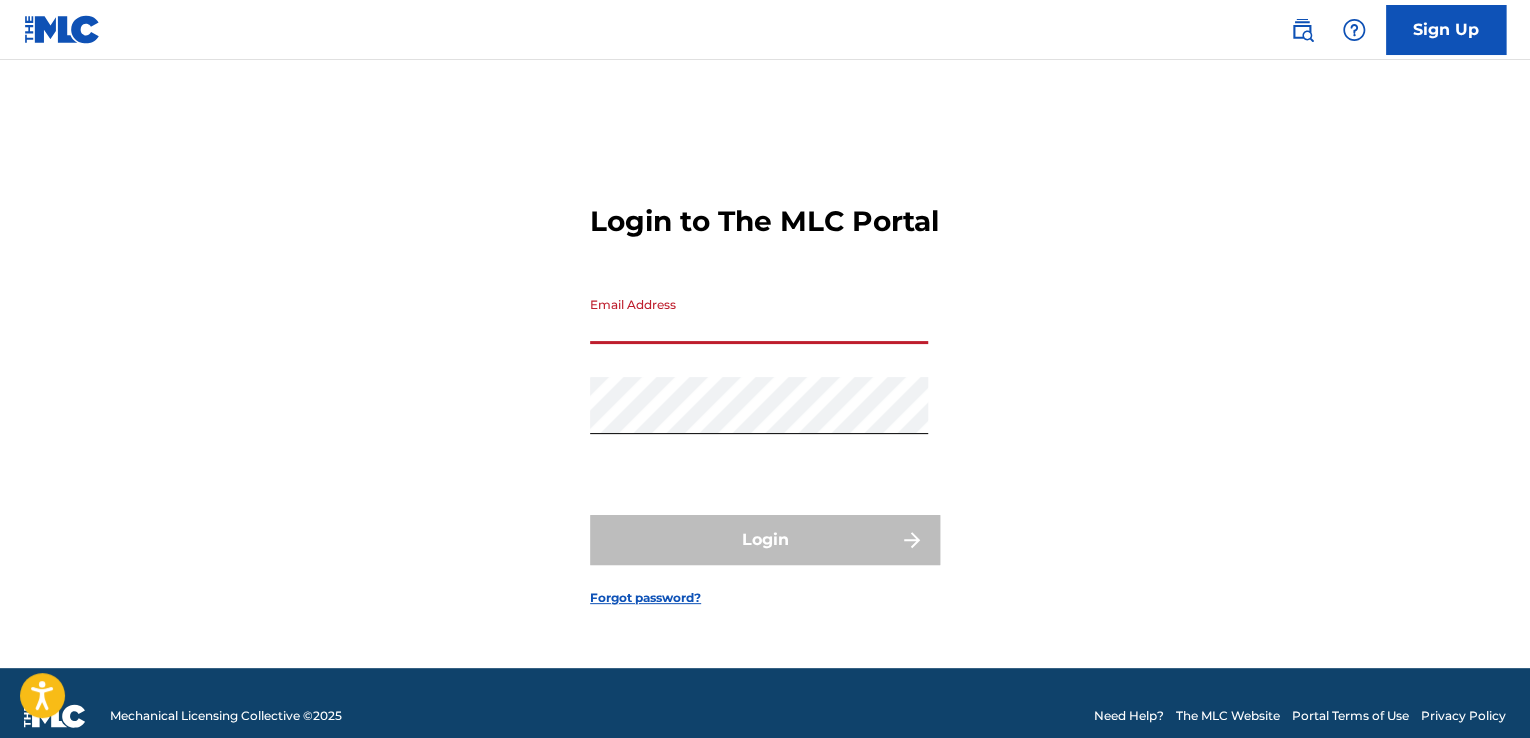 type on "[EMAIL_ADDRESS][DOMAIN_NAME]" 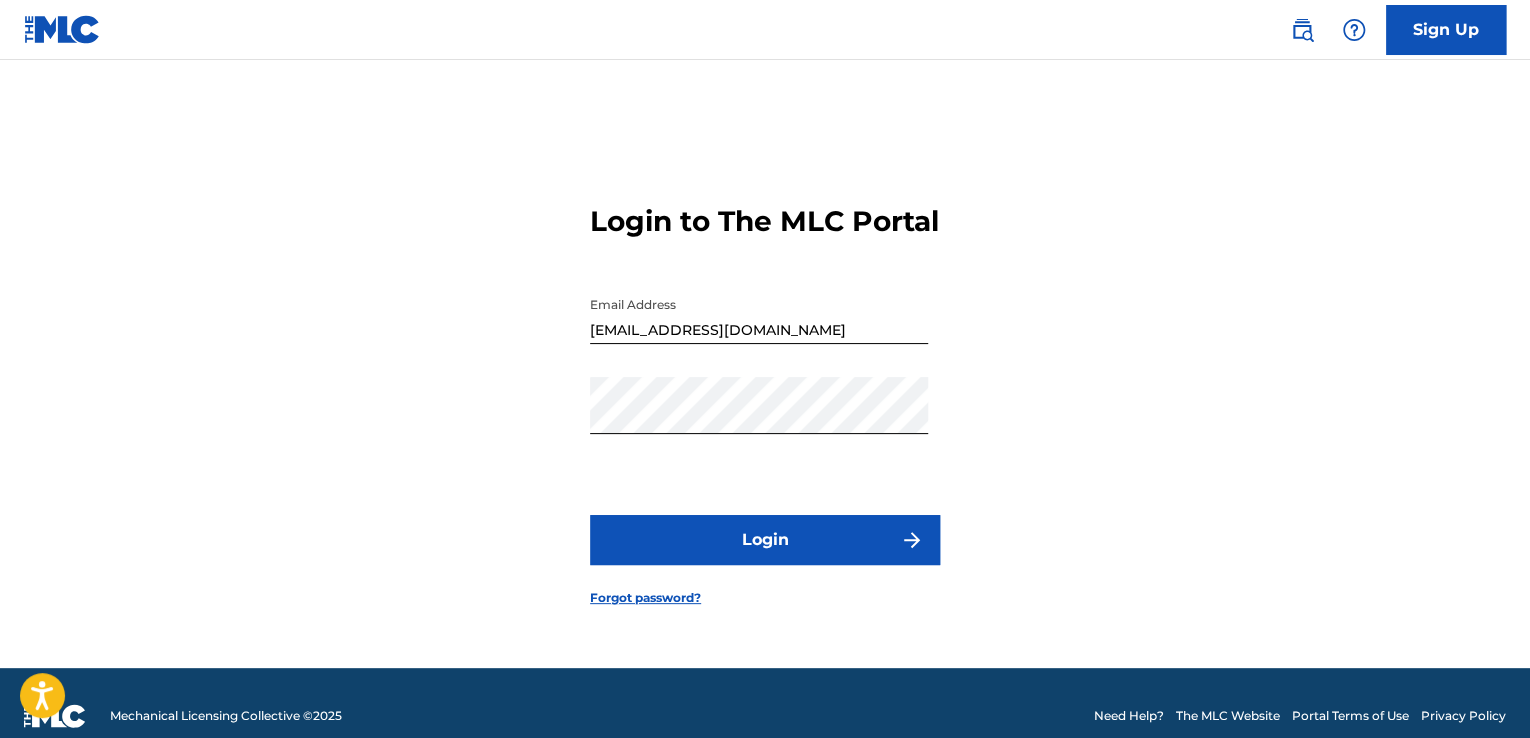 click on "Login" at bounding box center (765, 540) 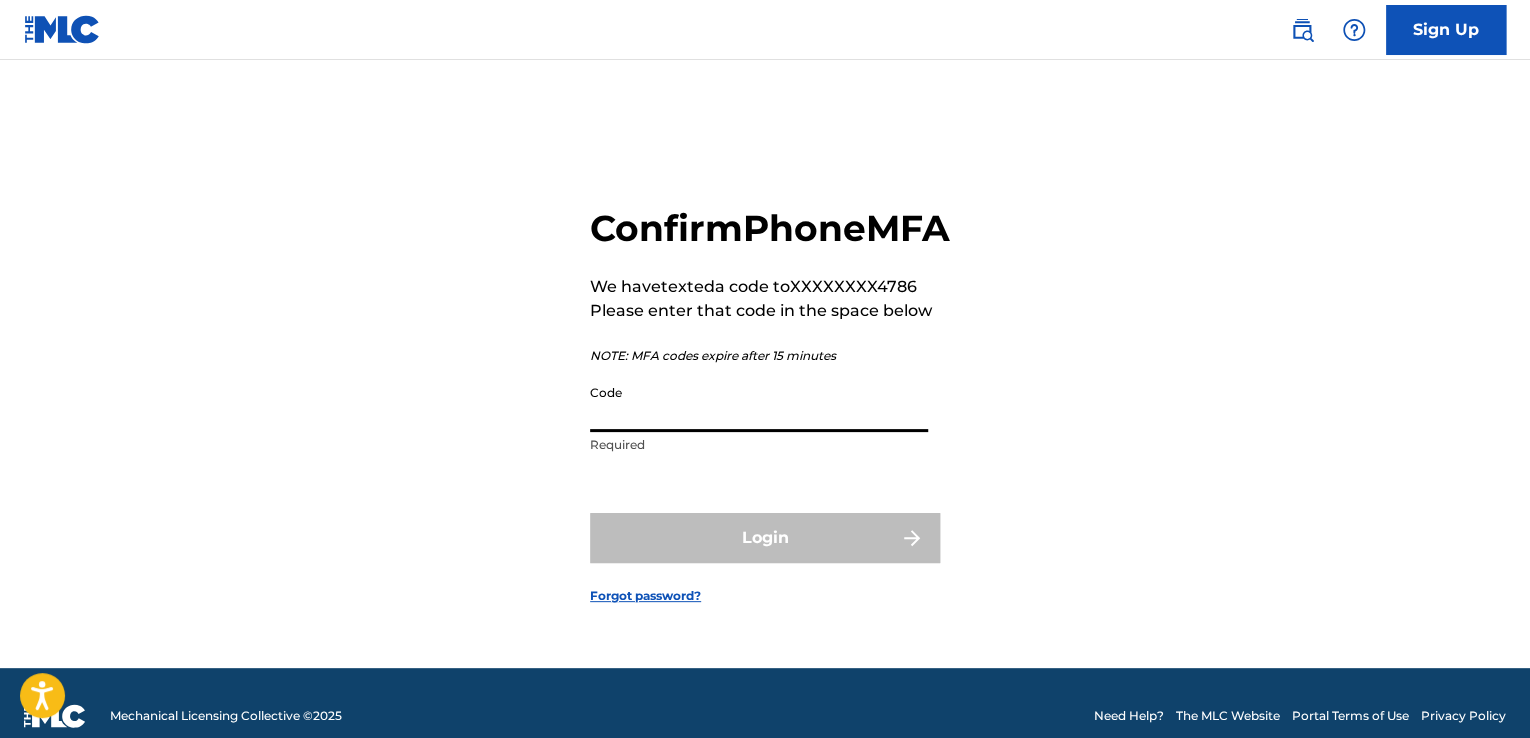 click on "Code" at bounding box center [759, 403] 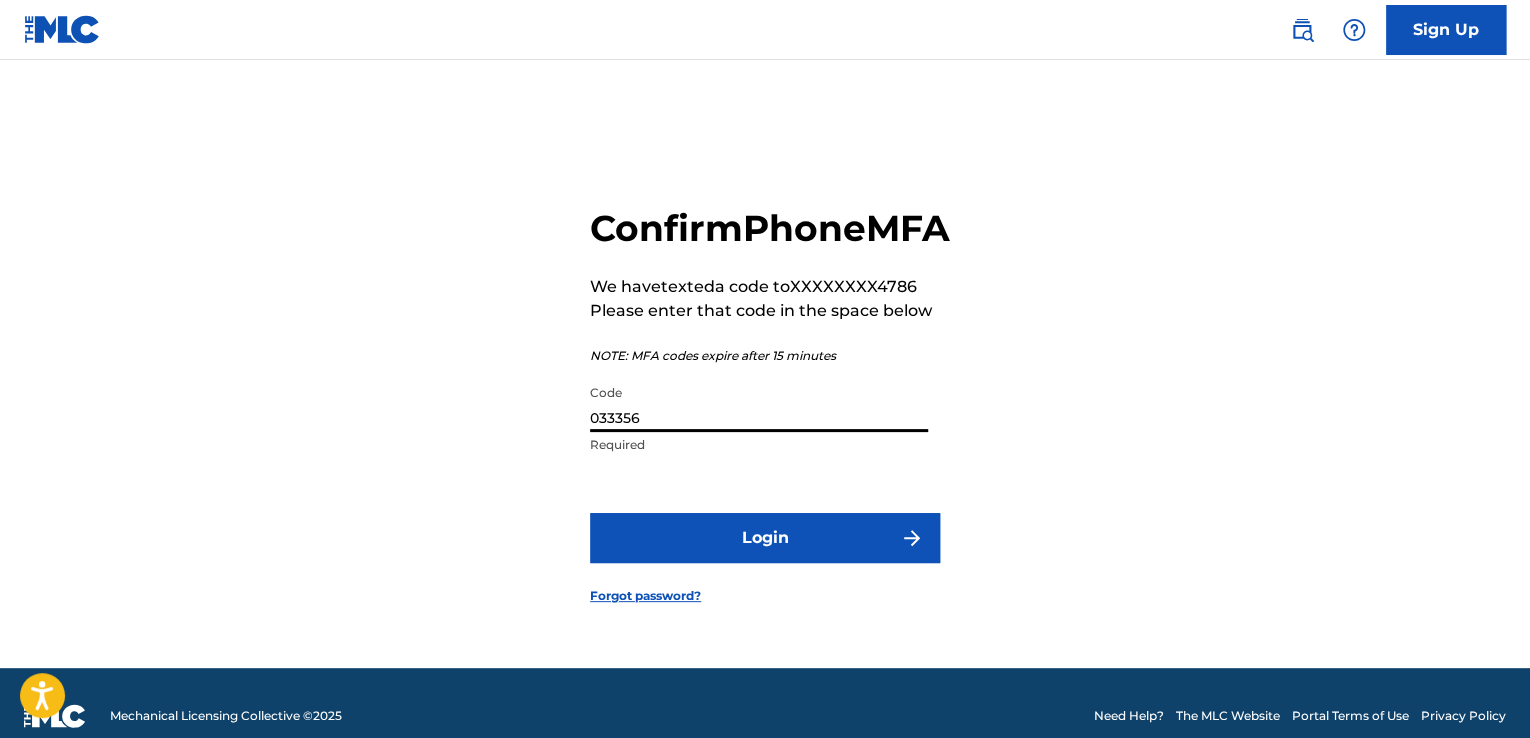type on "033356" 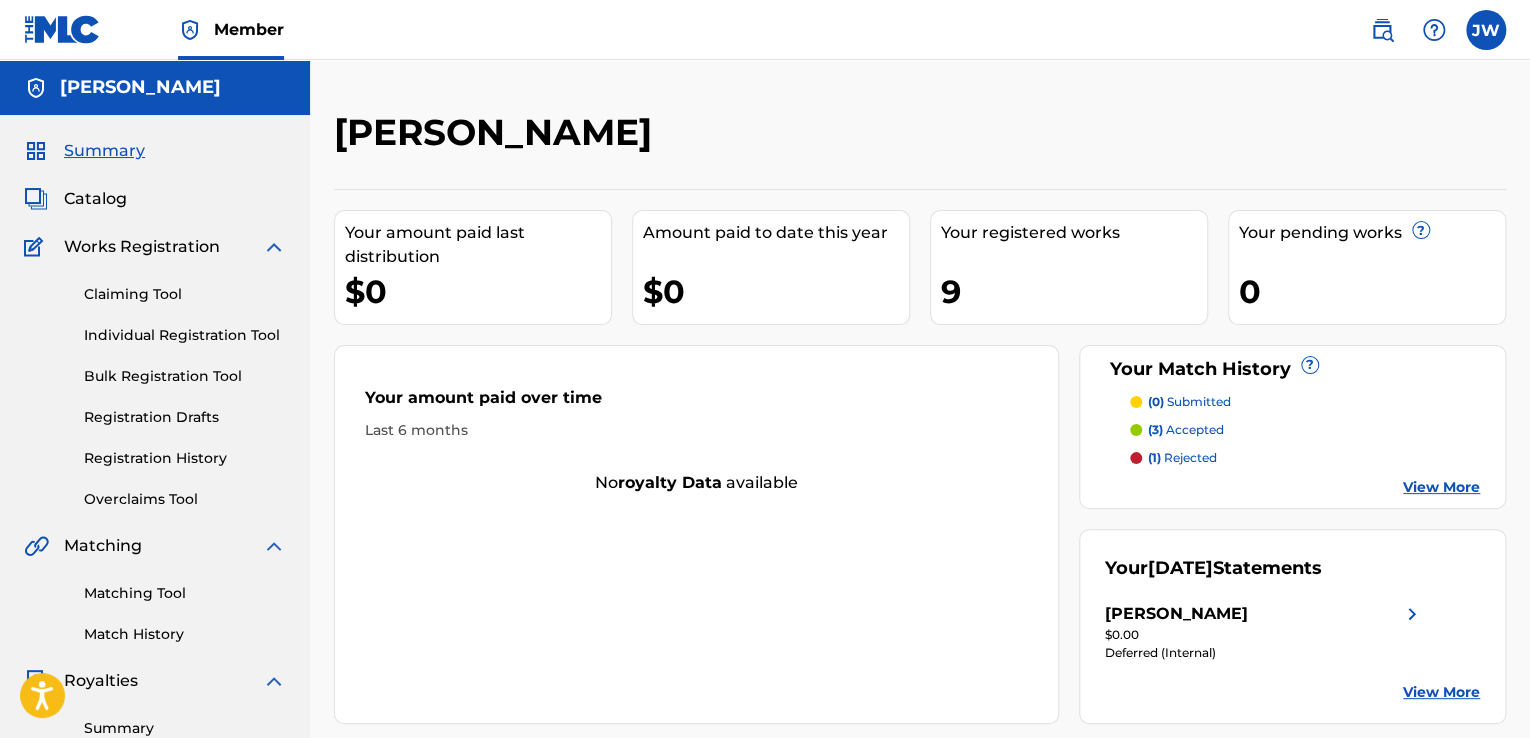 scroll, scrollTop: 0, scrollLeft: 0, axis: both 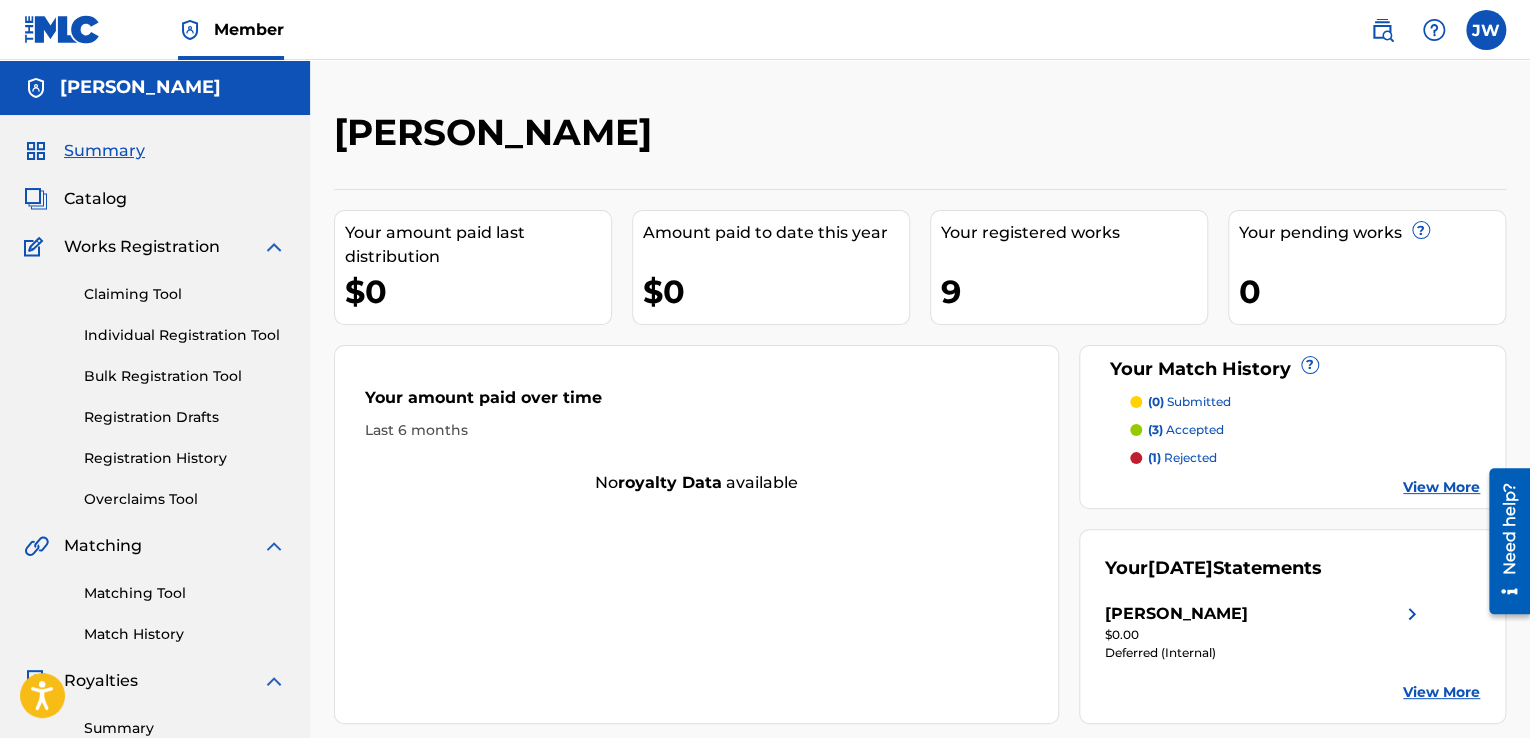 click on "(1)   rejected" at bounding box center (1182, 458) 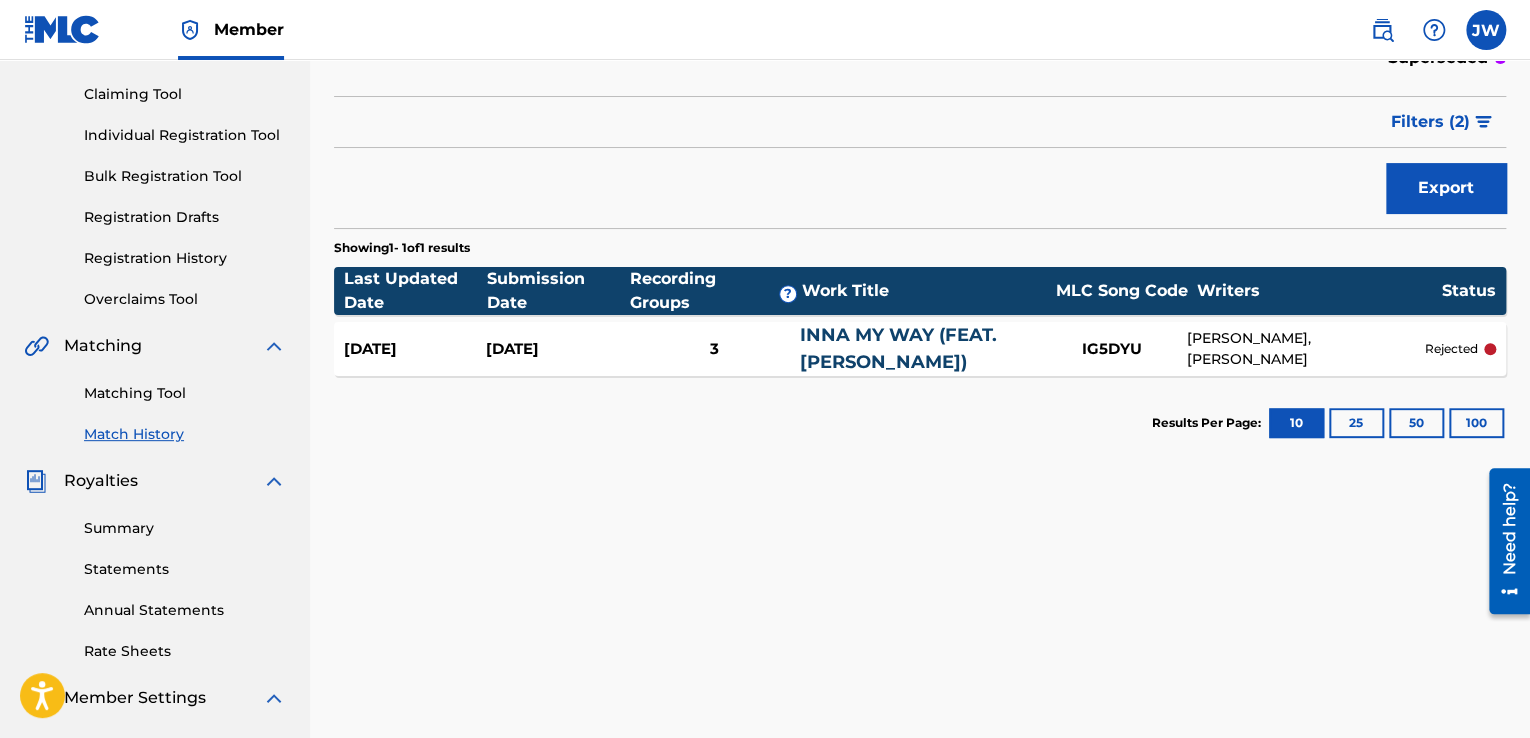 scroll, scrollTop: 0, scrollLeft: 0, axis: both 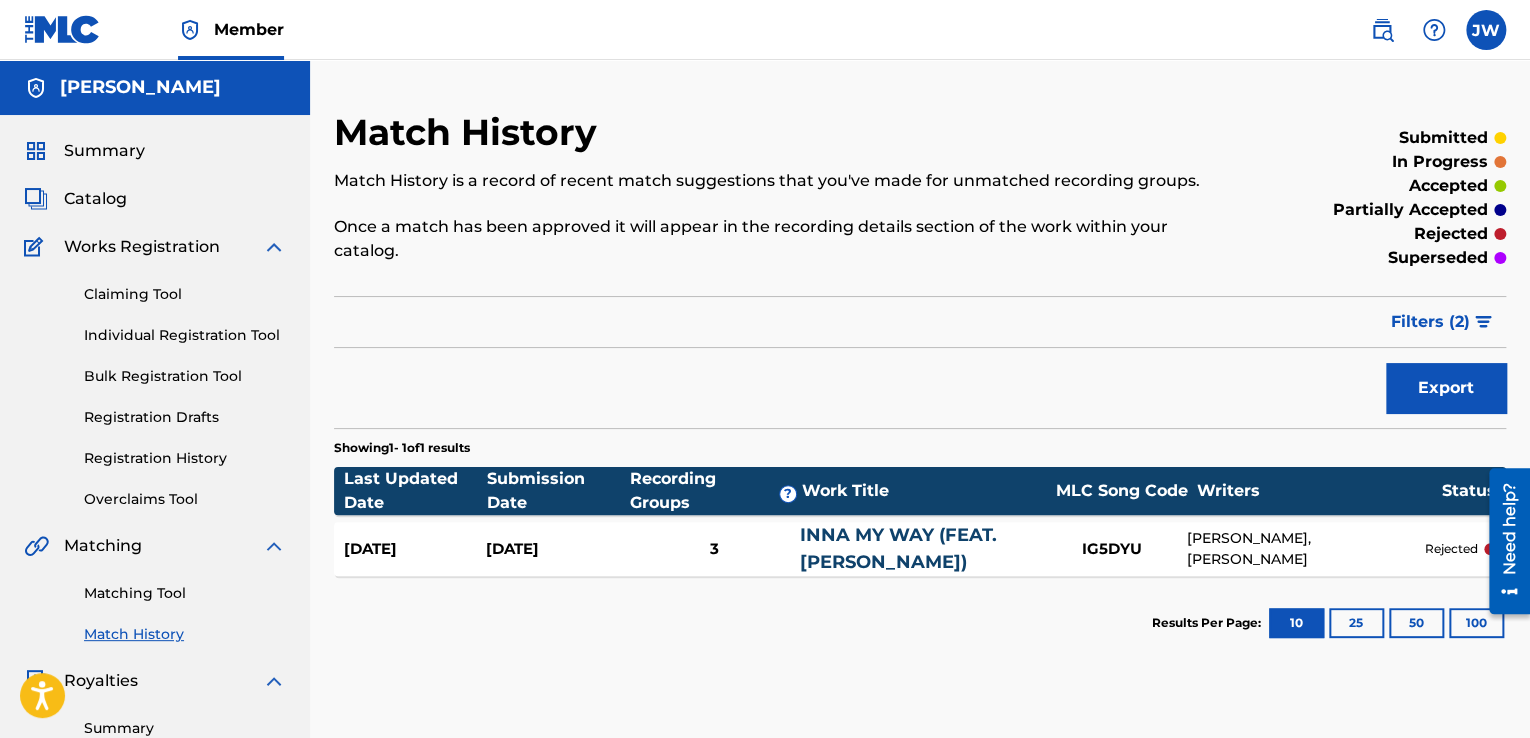 click on "Catalog" at bounding box center [95, 199] 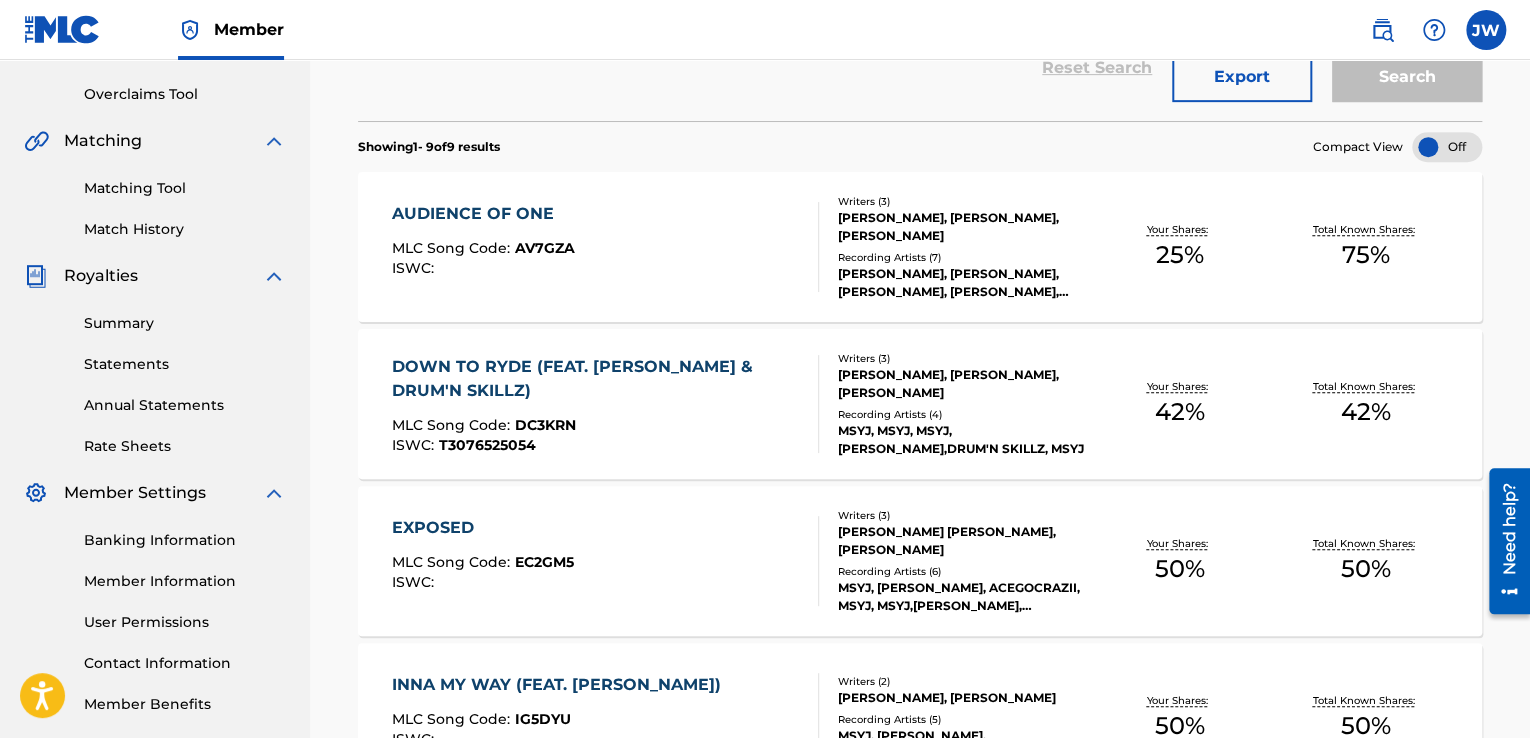 scroll, scrollTop: 200, scrollLeft: 0, axis: vertical 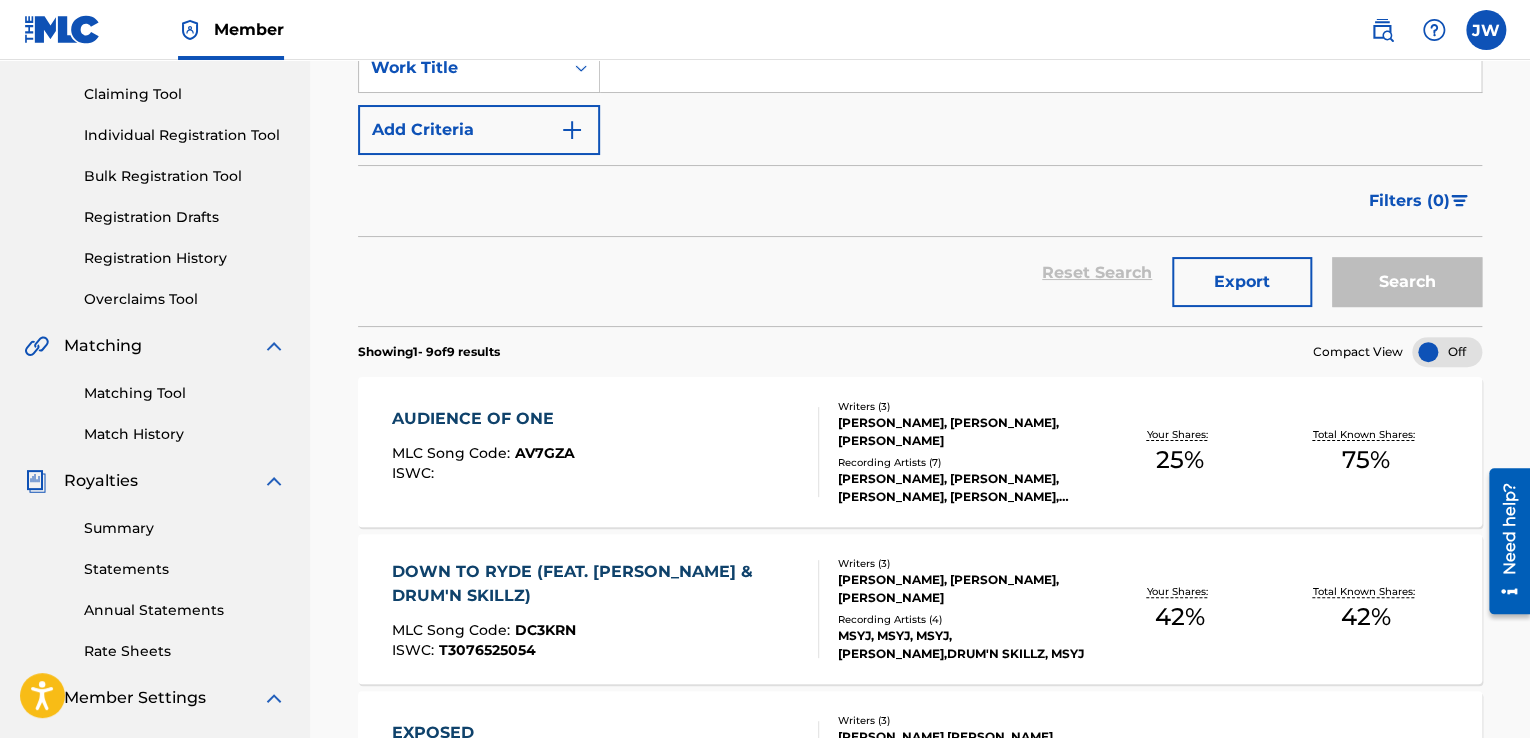 click on "Summary" at bounding box center (185, 528) 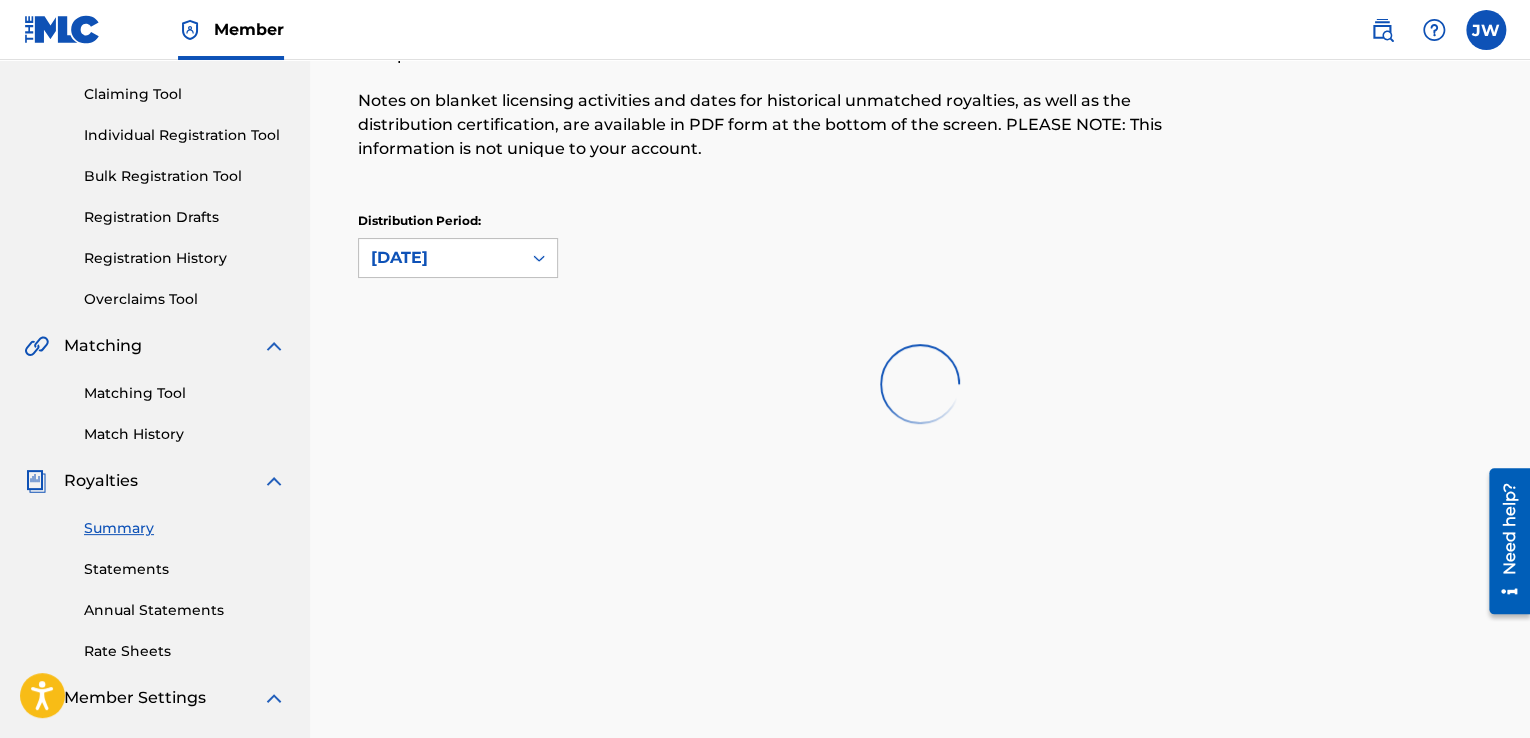 scroll, scrollTop: 0, scrollLeft: 0, axis: both 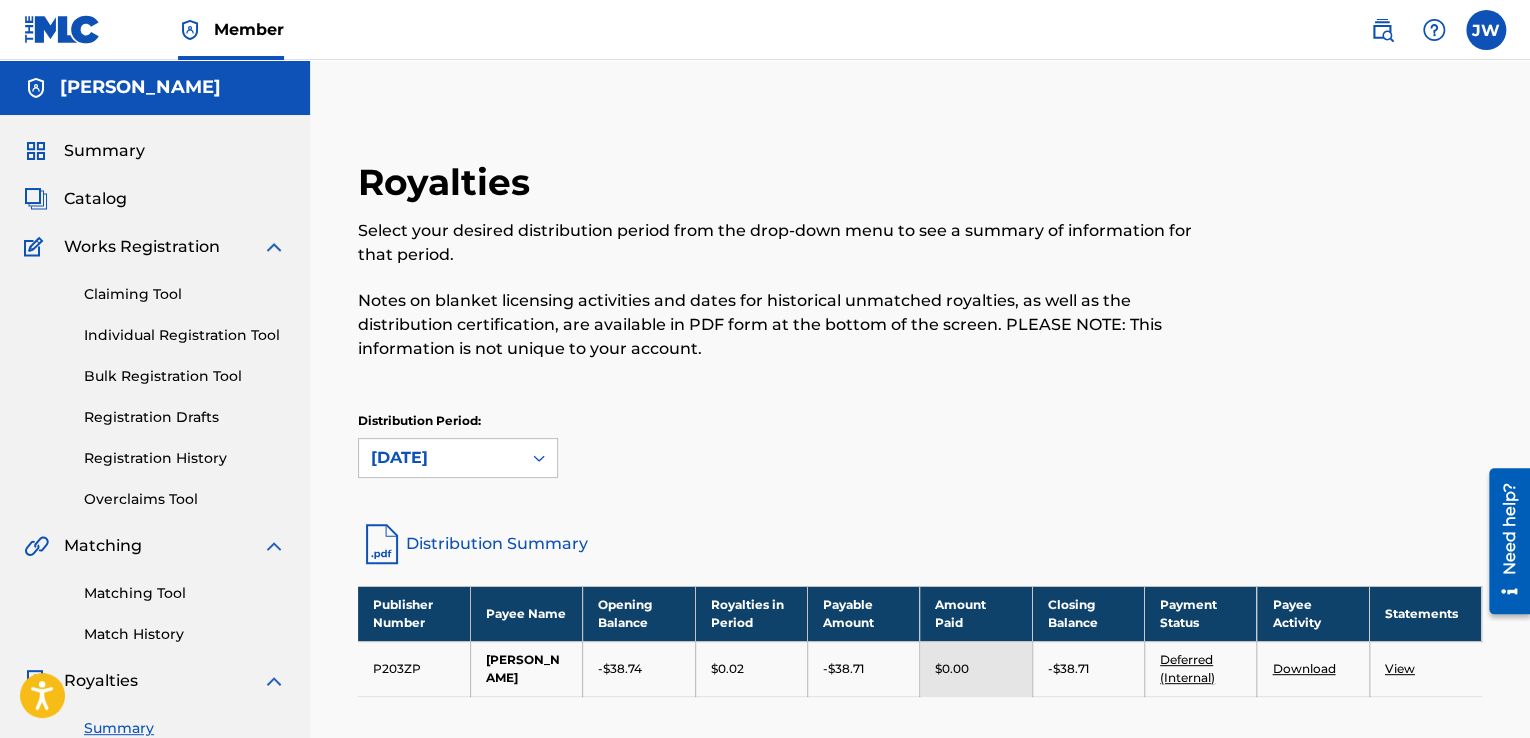 click on "Claiming Tool" at bounding box center (185, 294) 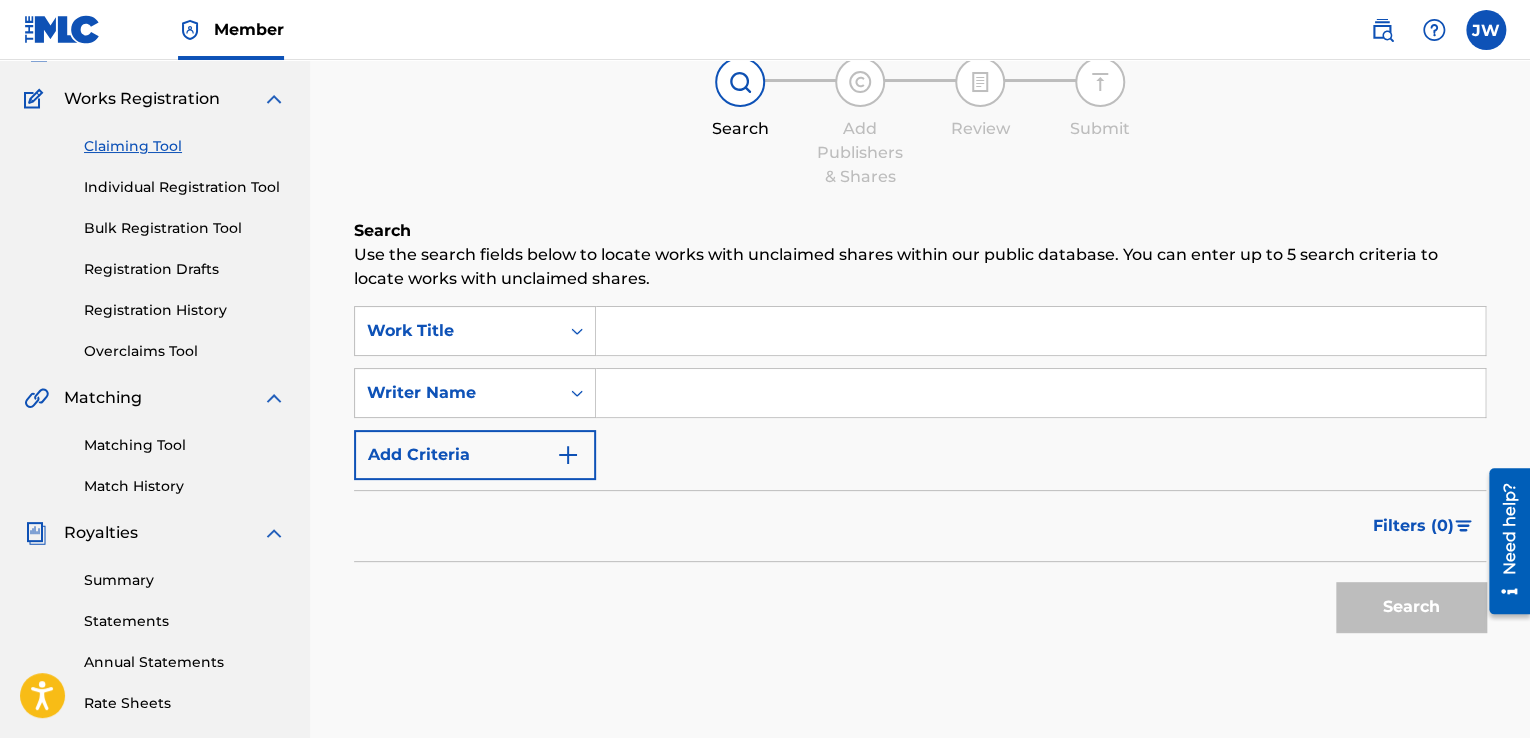 scroll, scrollTop: 100, scrollLeft: 0, axis: vertical 